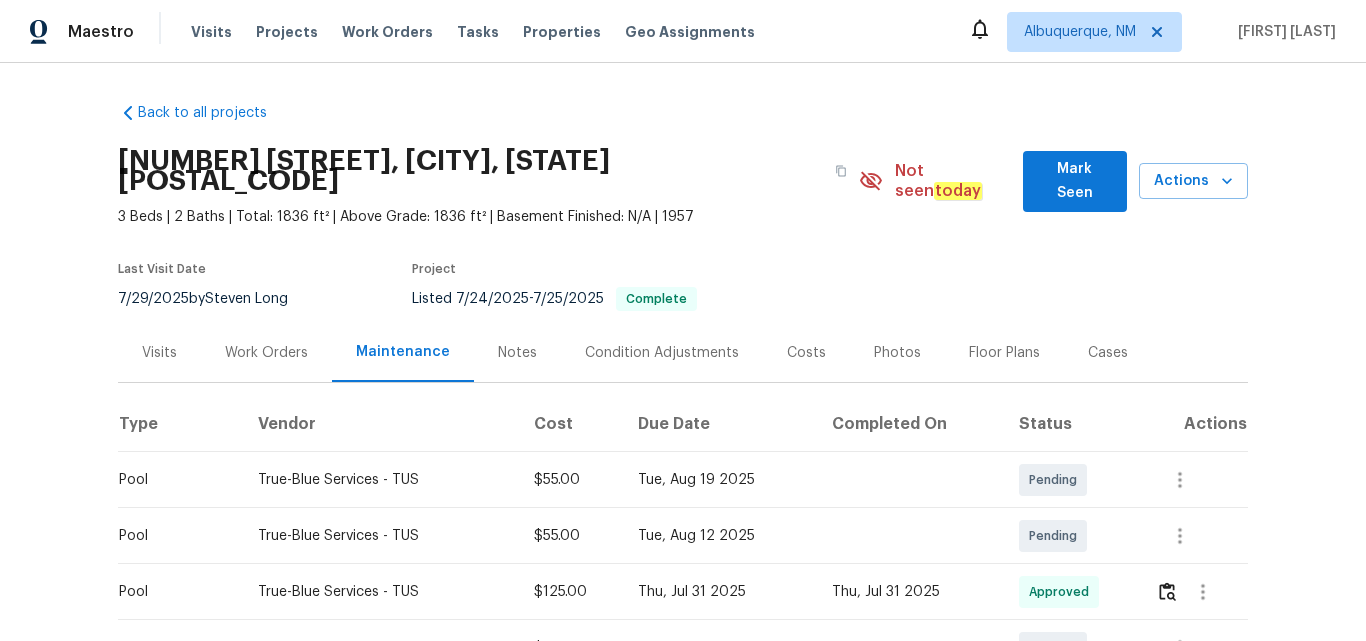 scroll, scrollTop: 0, scrollLeft: 0, axis: both 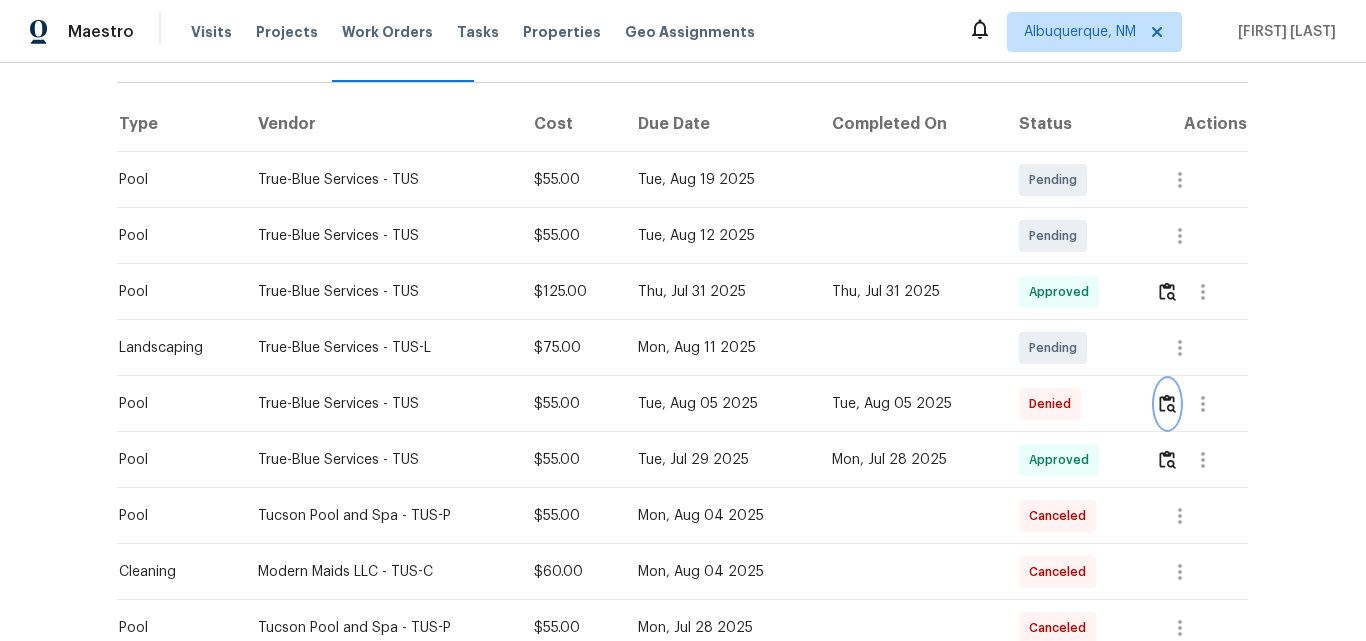 click at bounding box center (1167, 404) 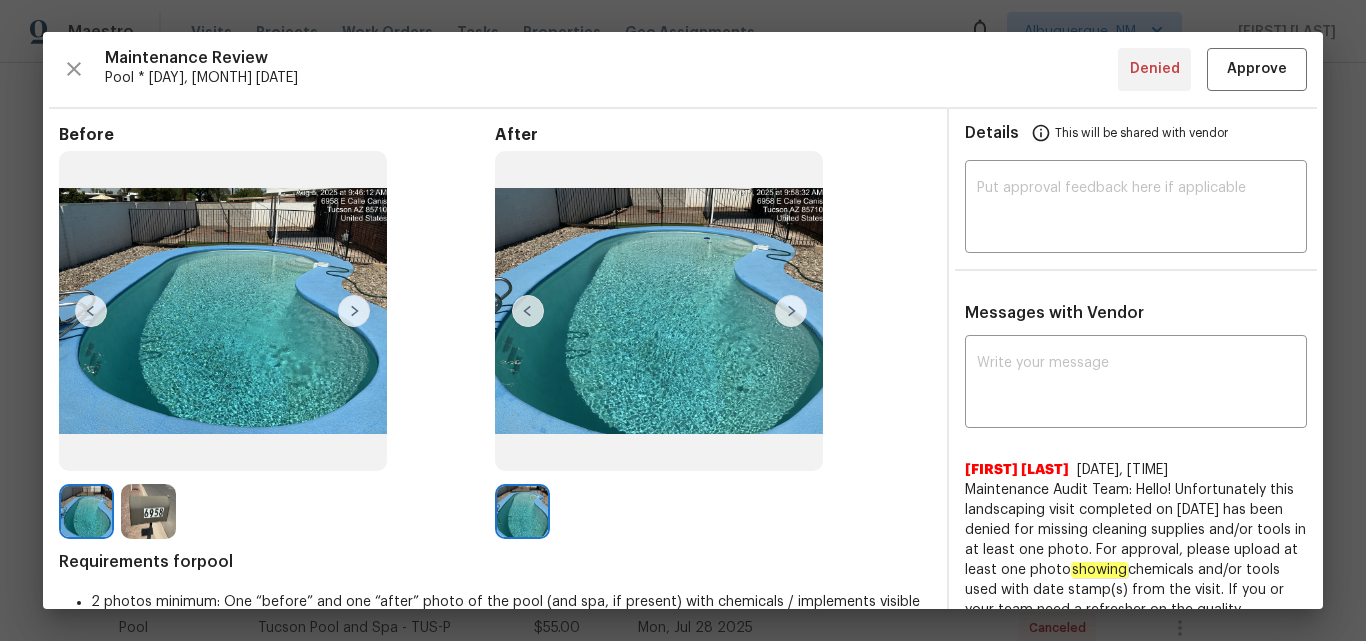 scroll, scrollTop: 199, scrollLeft: 0, axis: vertical 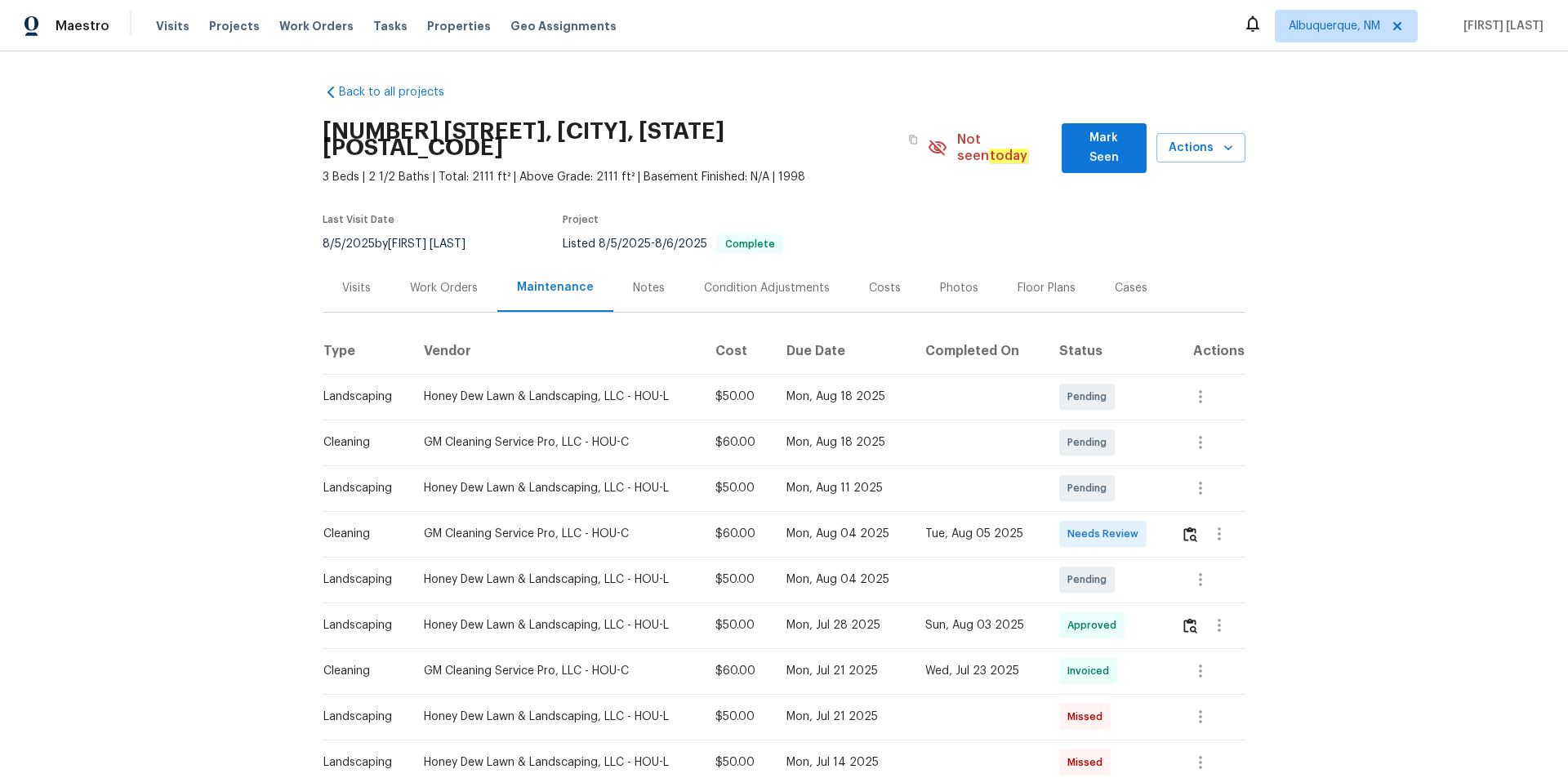 click at bounding box center (1206, 534) 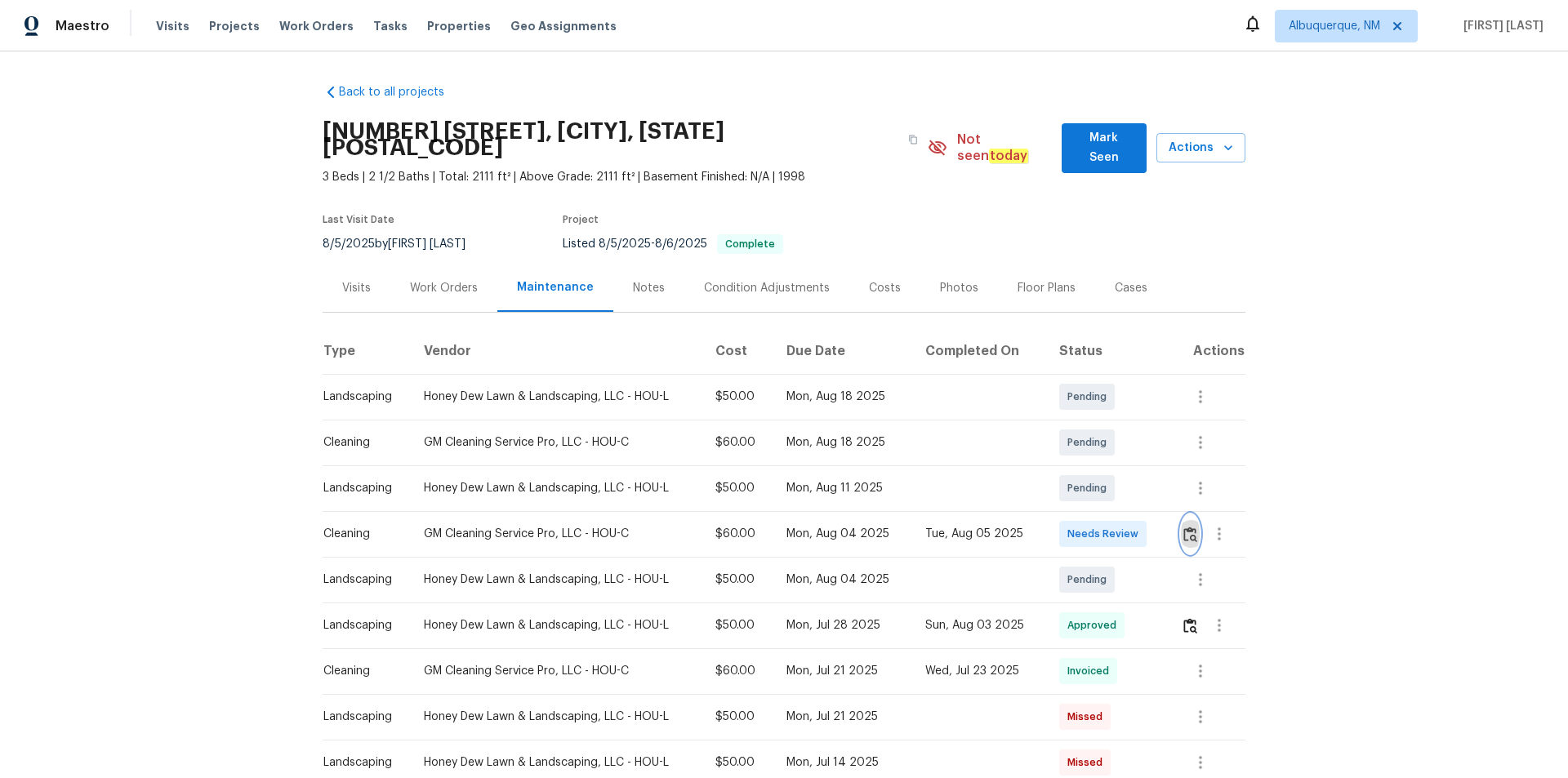 click at bounding box center [1190, 534] 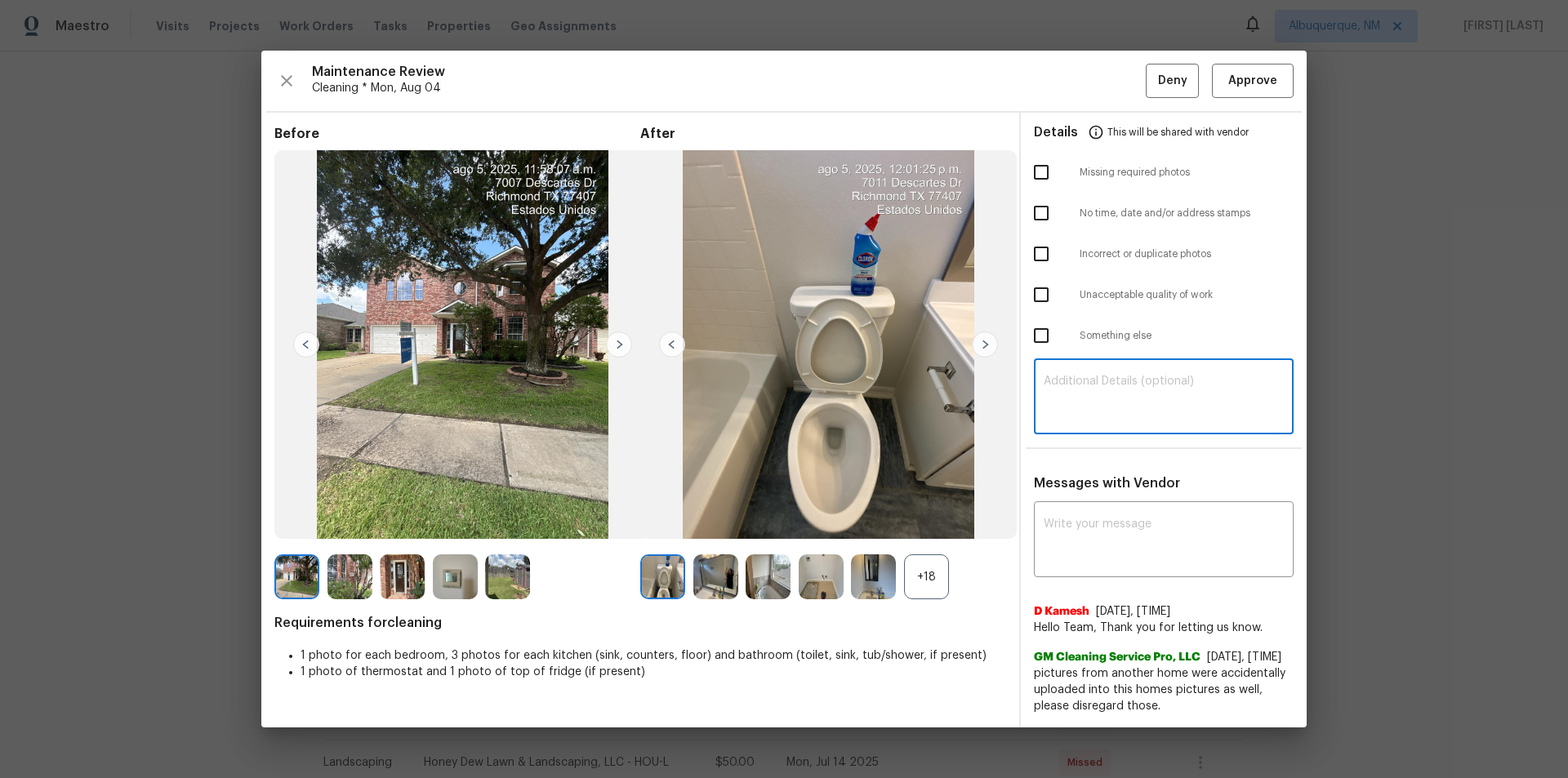 click at bounding box center (1164, 398) 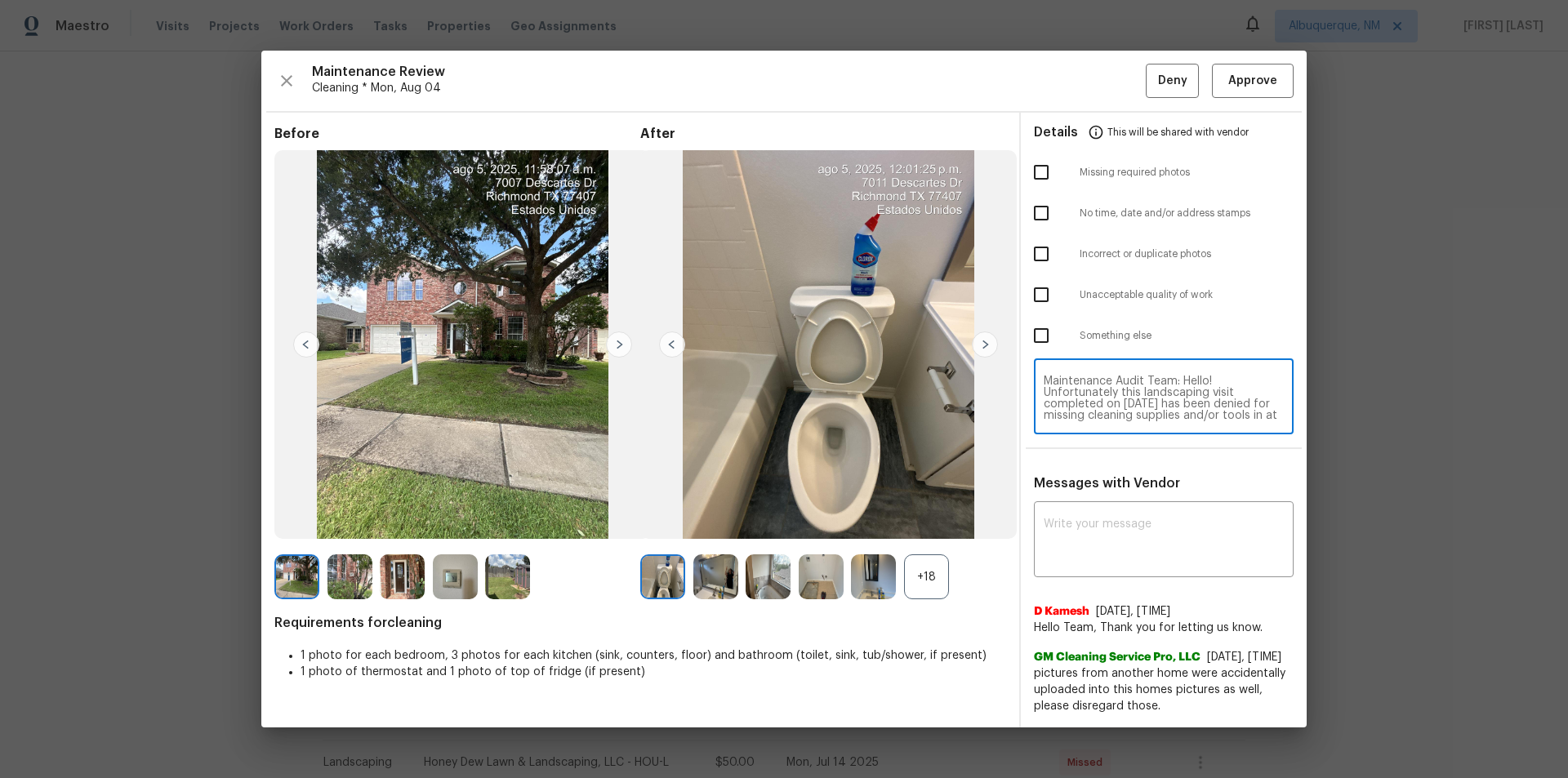 scroll, scrollTop: 103, scrollLeft: 0, axis: vertical 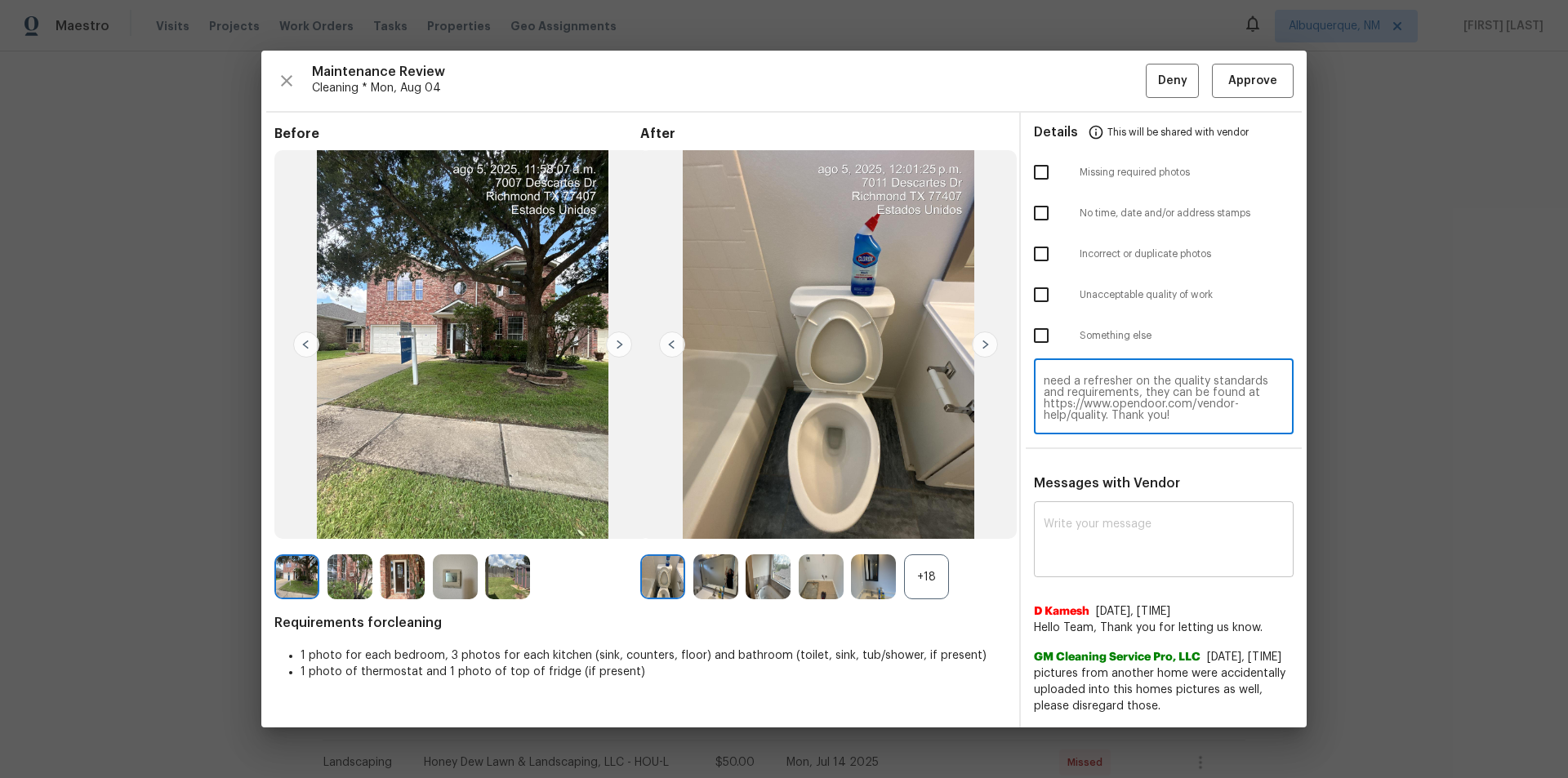 type on "Maintenance Audit Team: Hello! Unfortunately this landscaping visit completed on [DATE] has been denied for missing cleaning supplies and/or tools in at least one photo. For approval, please upload at least one photo showing chemicals and/or tools used with date stamp(s) from the visit. If you or your team need a refresher on the quality standards and requirements, they can be found at https://www.opendoor.com/vendor-help/quality. Thank you!" 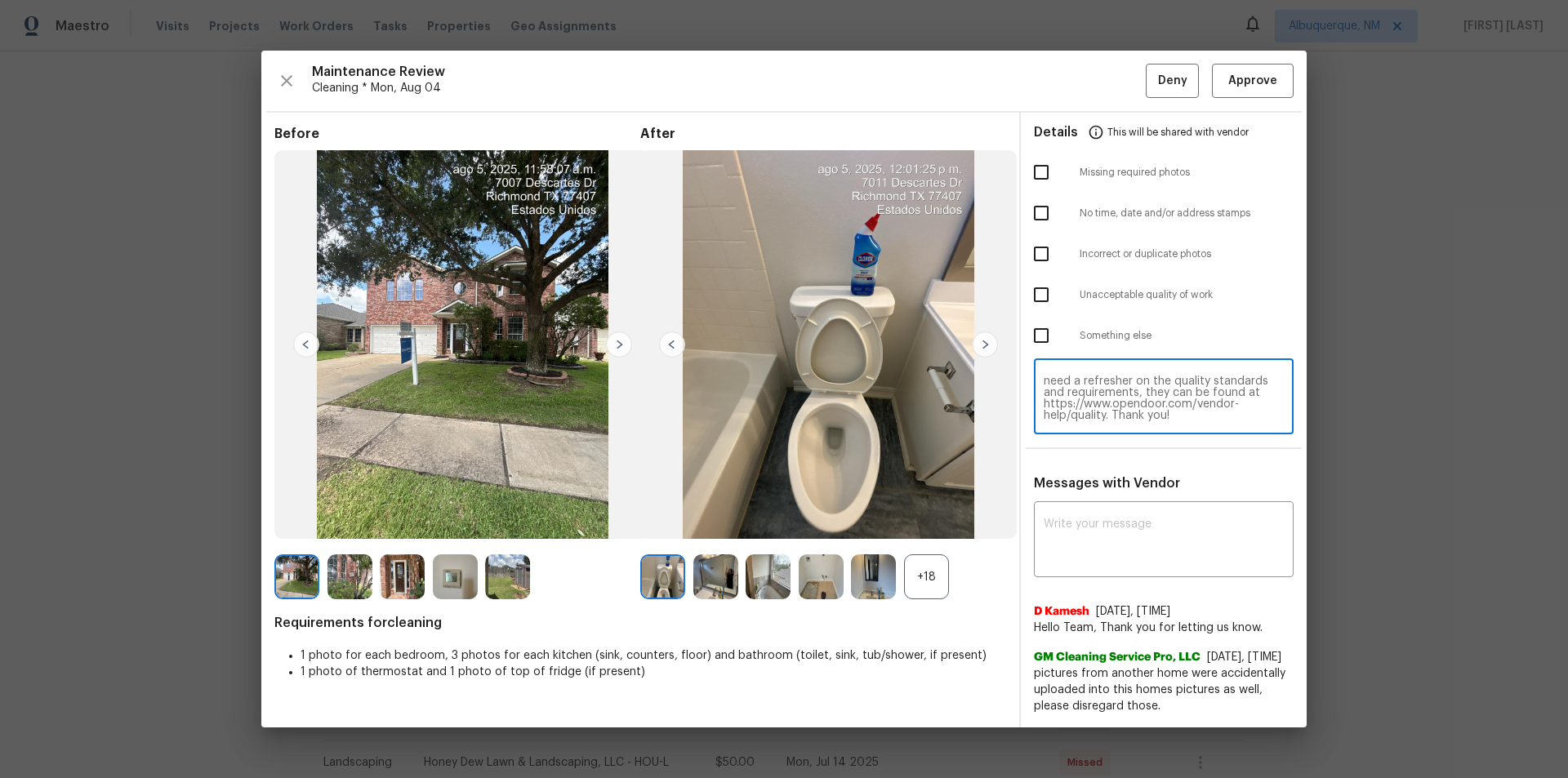 drag, startPoint x: 1098, startPoint y: 530, endPoint x: 1090, endPoint y: 478, distance: 52.61179 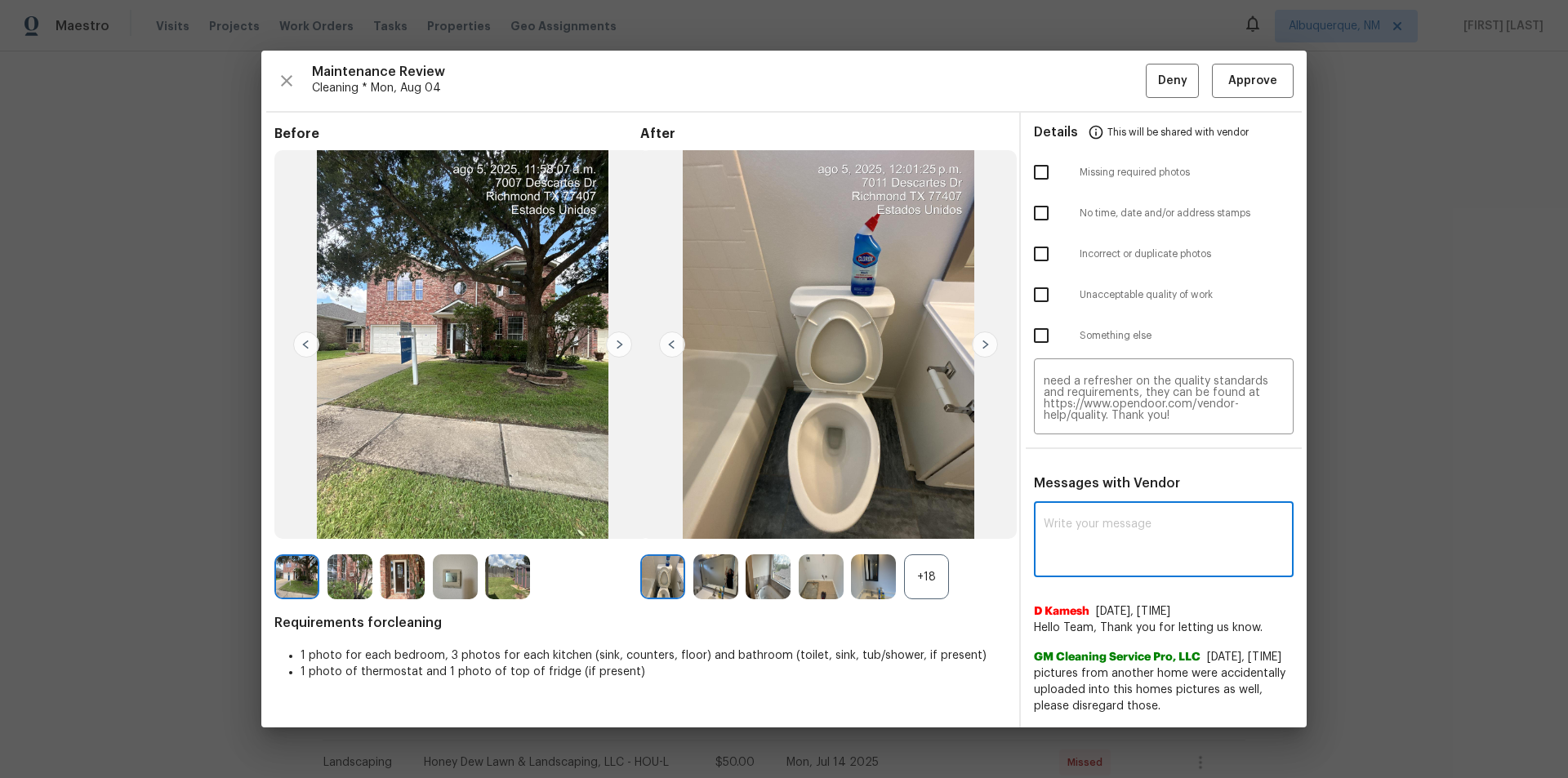 paste on "Maintenance Audit Team: Hello! Unfortunately this landscaping visit completed on [DATE] has been denied for missing cleaning supplies and/or tools in at least one photo. For approval, please upload at least one photo showing chemicals and/or tools used with date stamp(s) from the visit. If you or your team need a refresher on the quality standards and requirements, they can be found at https://www.opendoor.com/vendor-help/quality. Thank you!" 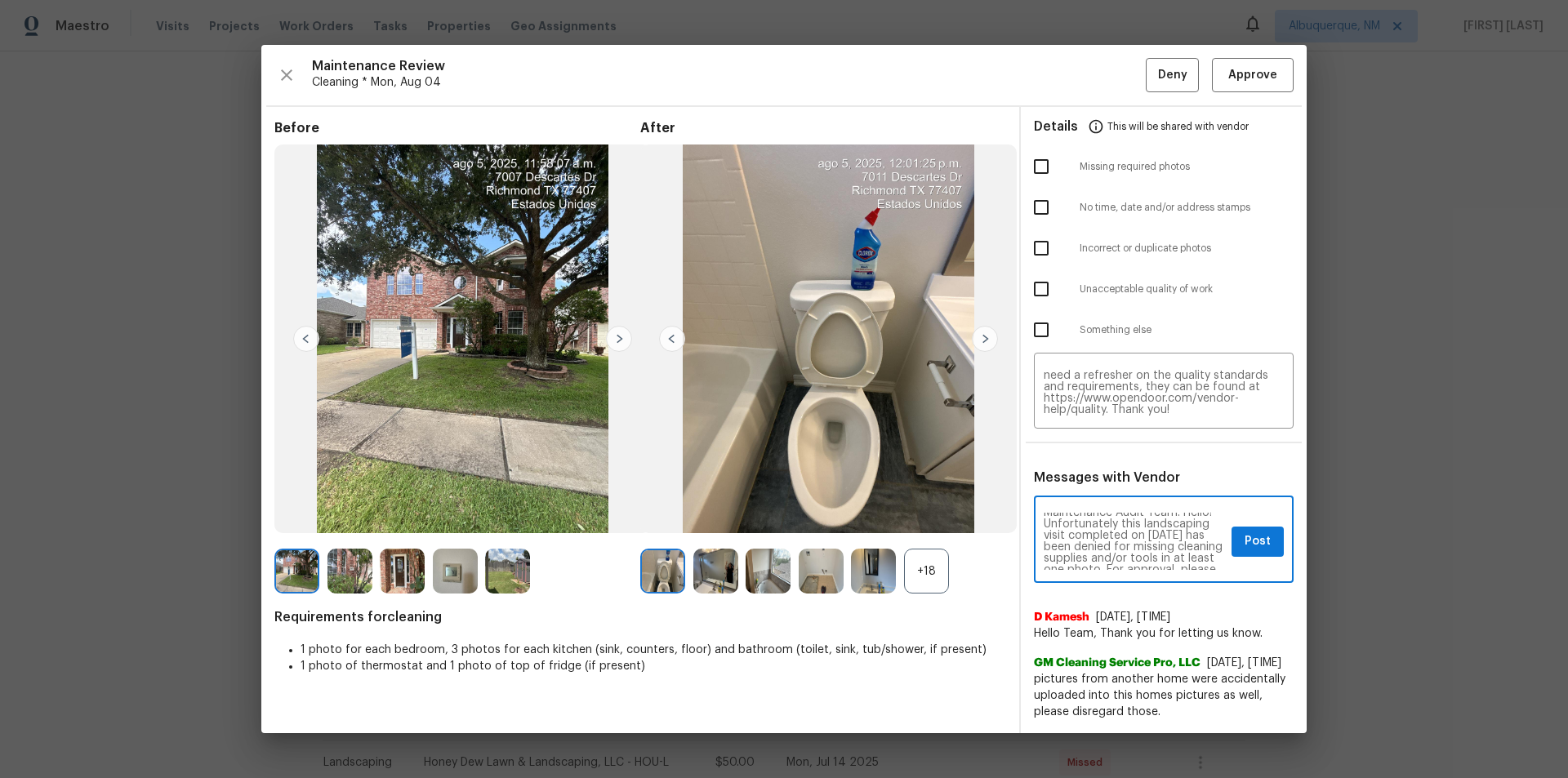 scroll, scrollTop: 0, scrollLeft: 0, axis: both 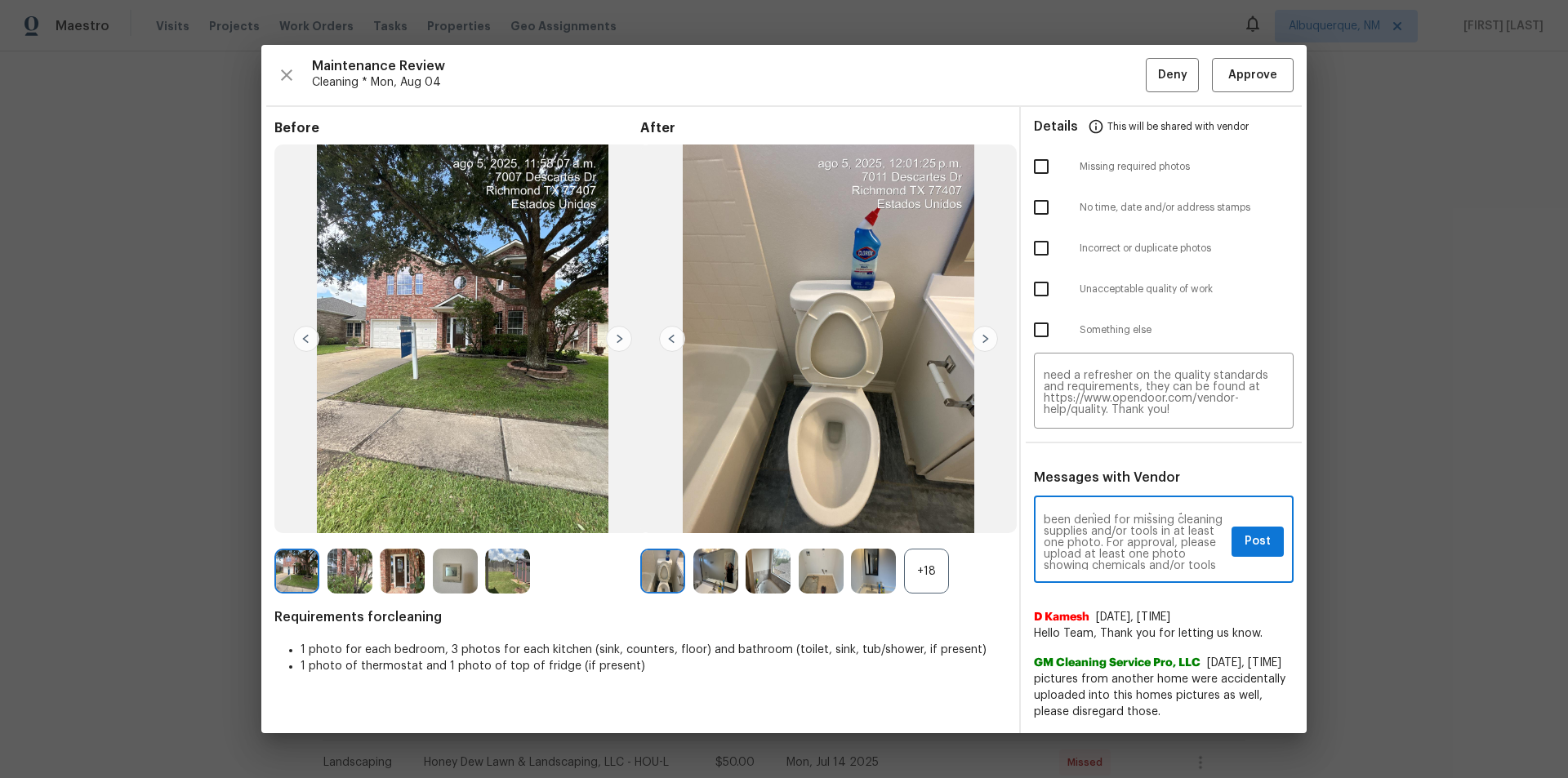 type 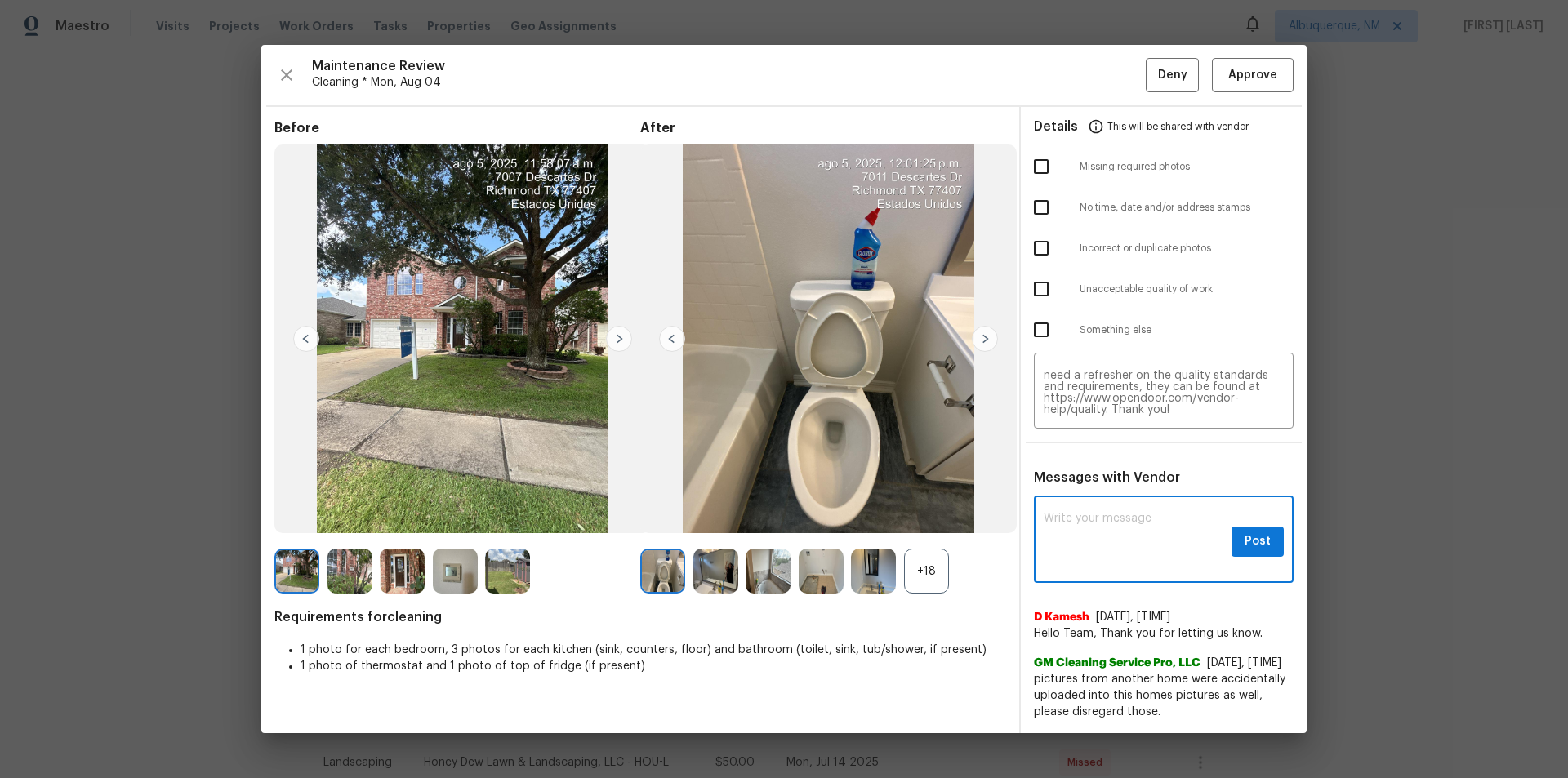 scroll, scrollTop: 0, scrollLeft: 0, axis: both 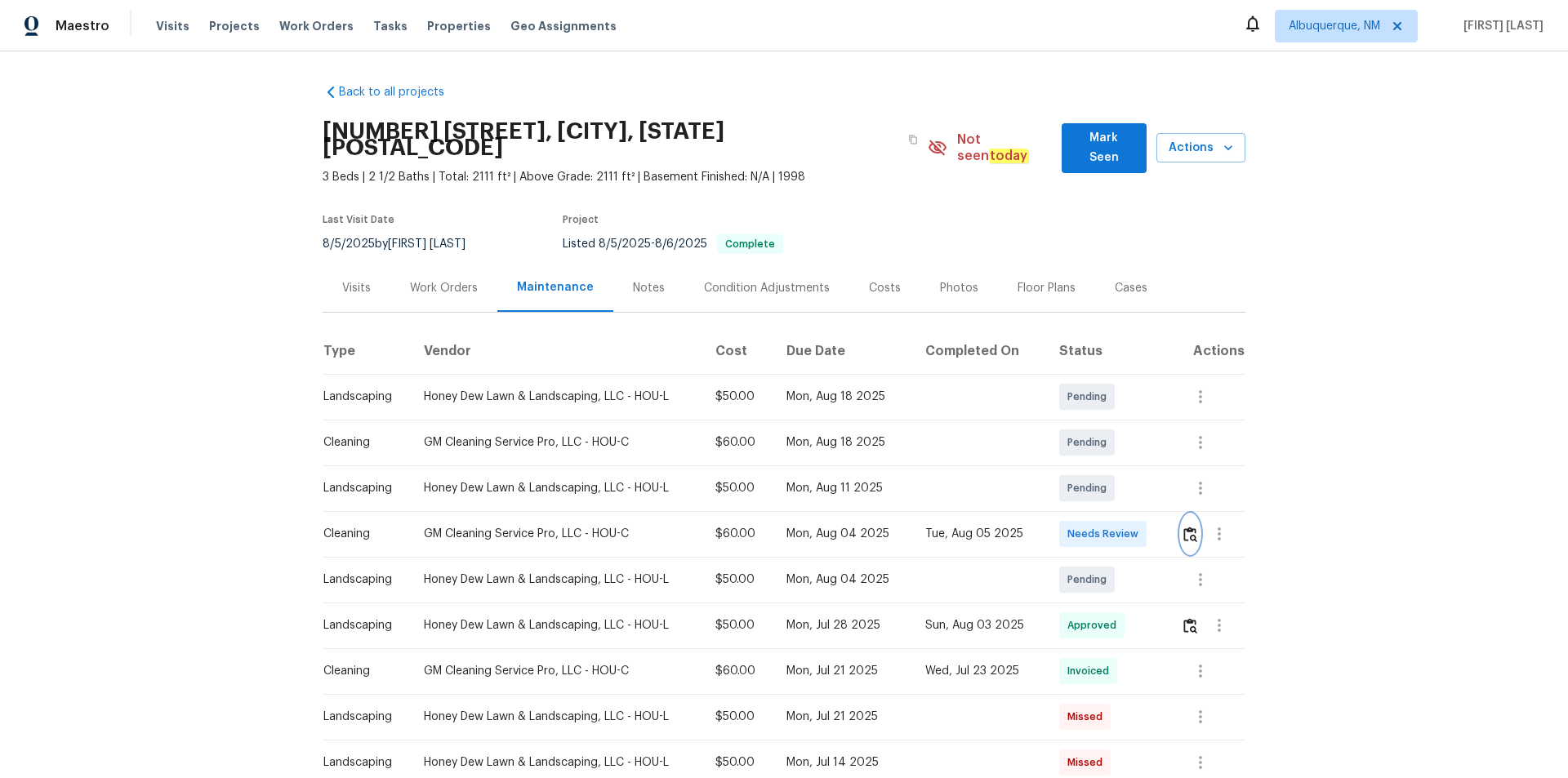 click at bounding box center [1190, 534] 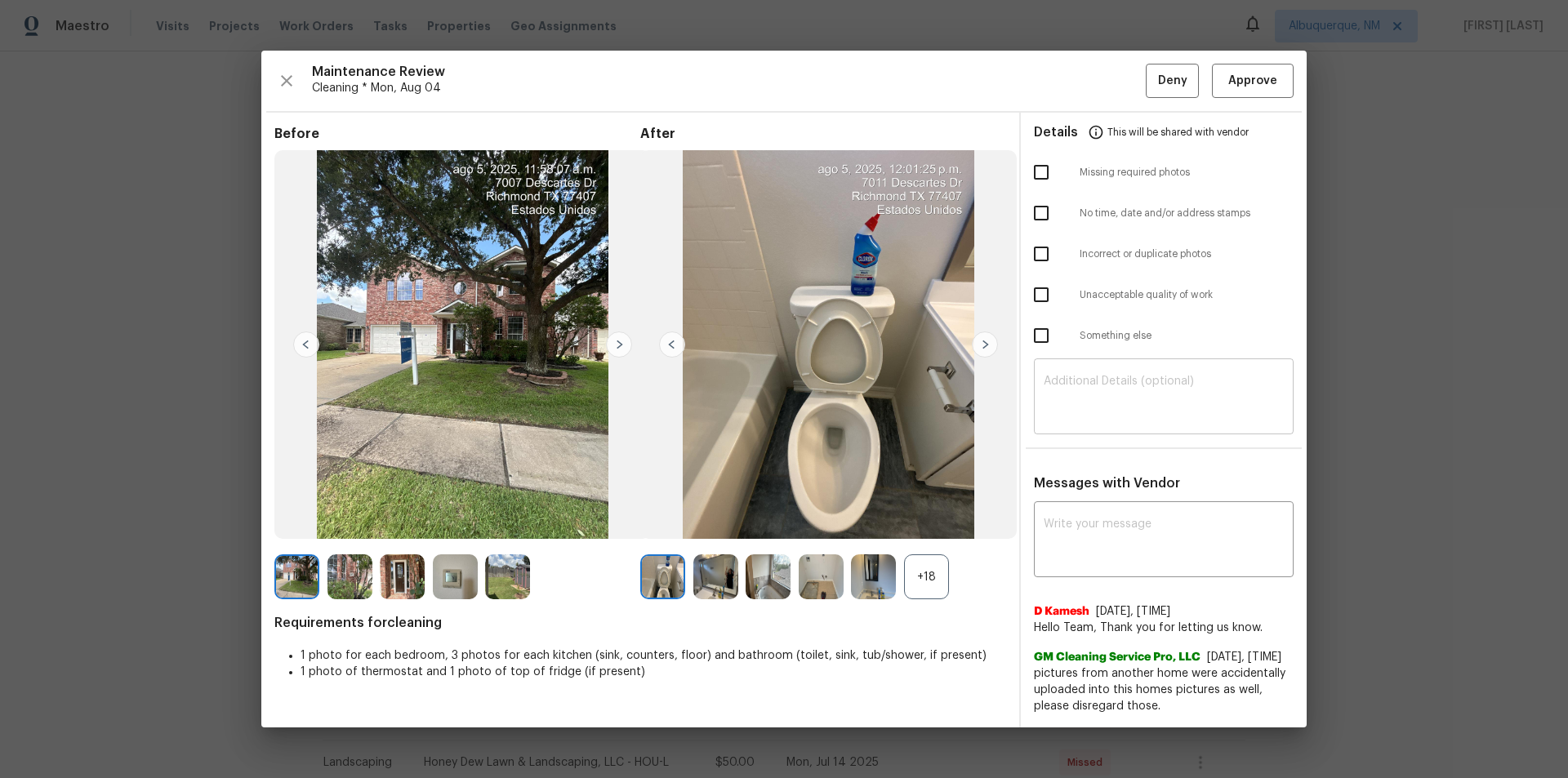 click at bounding box center [1164, 398] 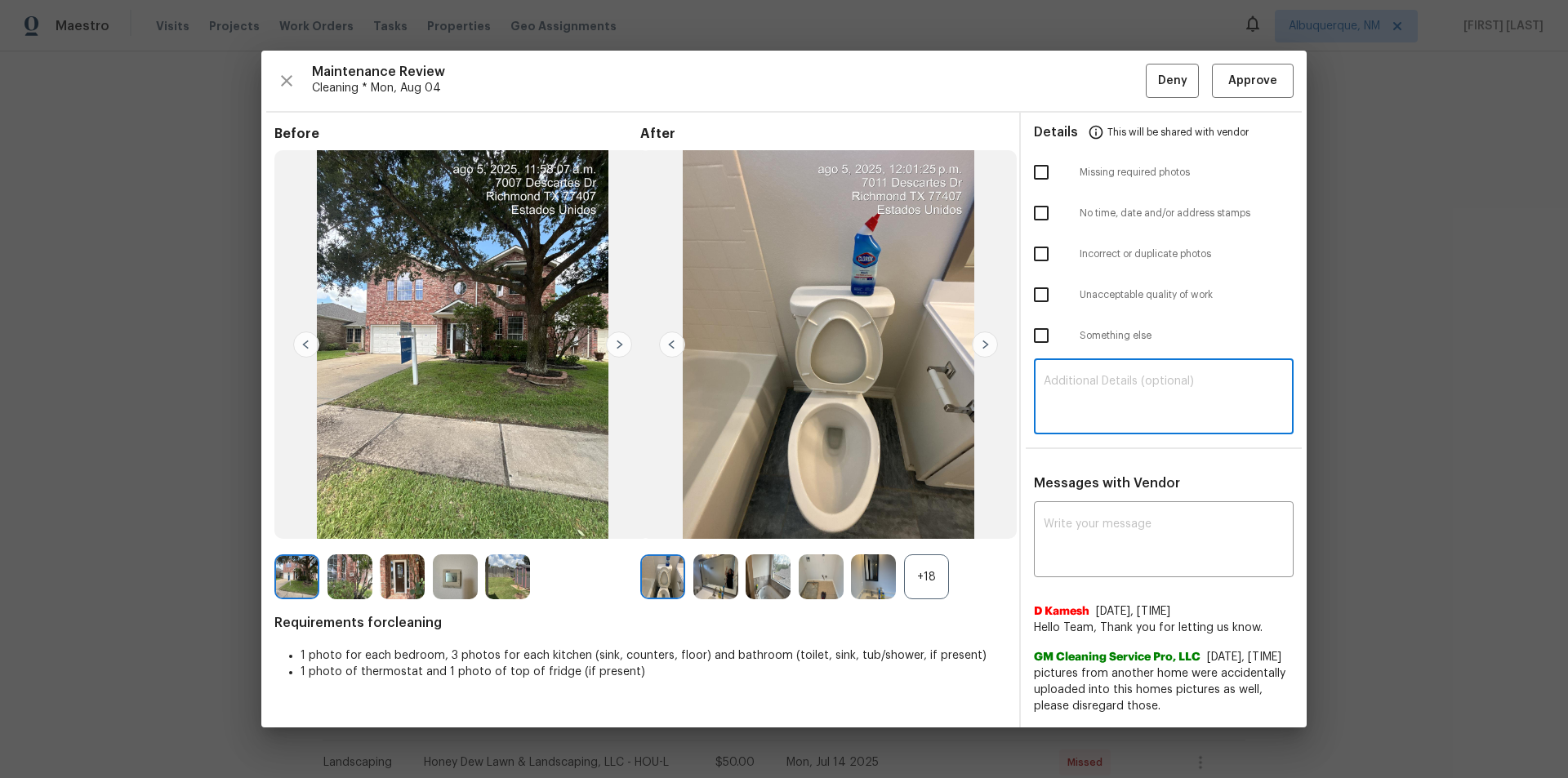 paste on "Maintenance Audit Team: Hello! Unfortunately this cleaning visit completed on [DATE] has been denied for incorrect or duplicate photos. It appears wrong property photo. For approval, please upload the correct photo(s). If you or your team need a refresher on the requirements, they can be found at https://www.opendoor.com/vendor-help/quality. Thank you!" 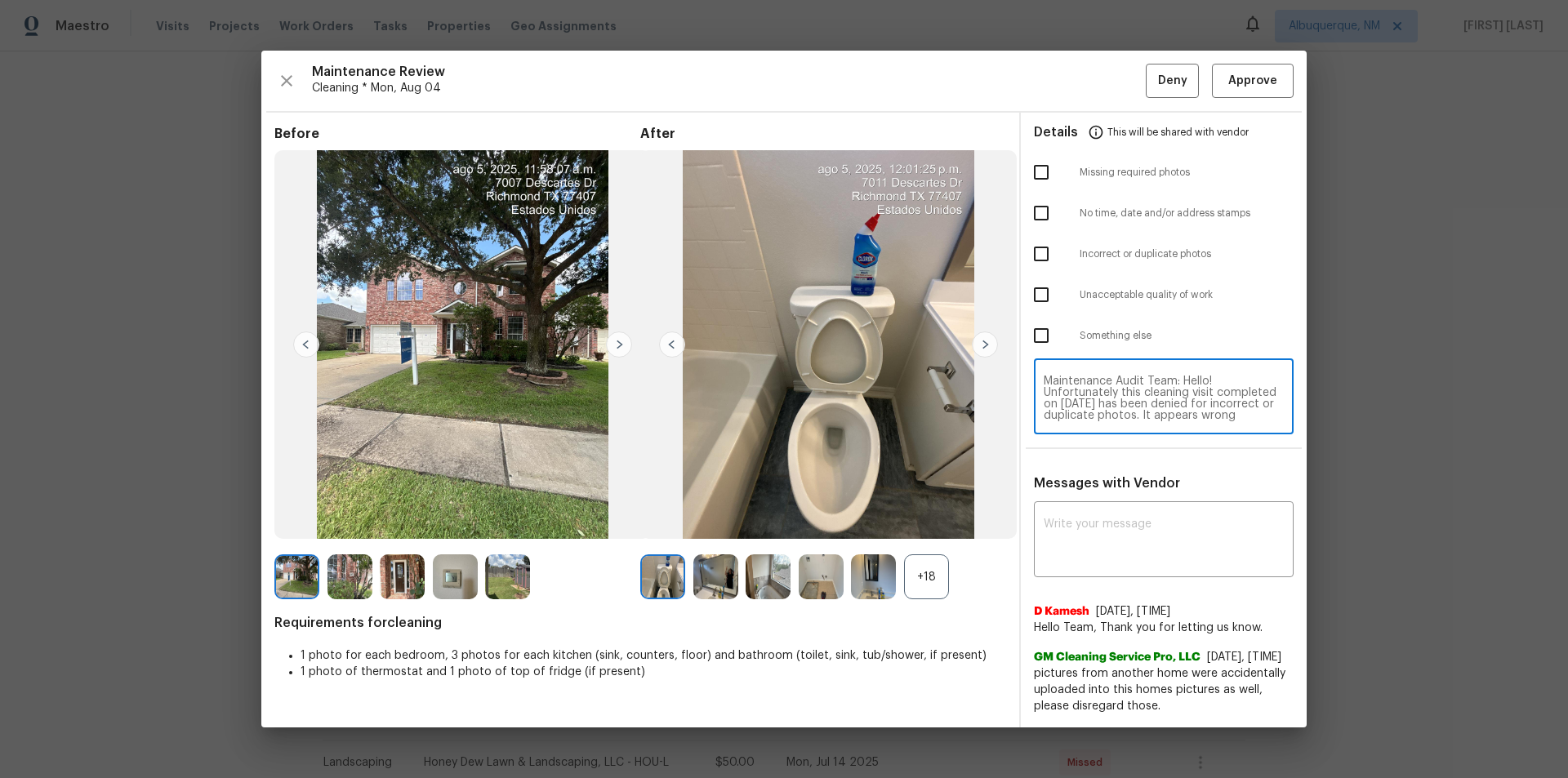 scroll, scrollTop: 80, scrollLeft: 0, axis: vertical 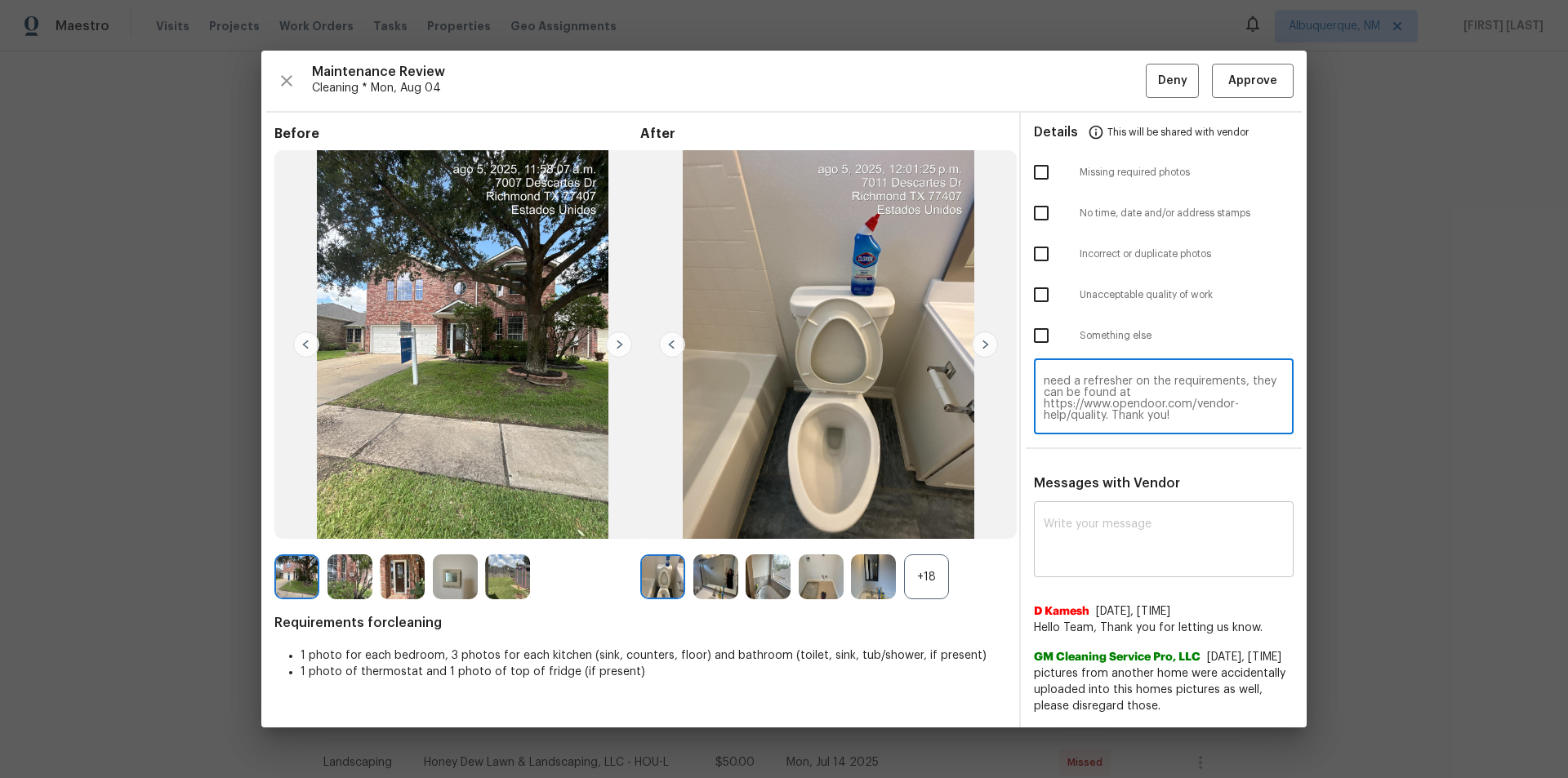 type on "Maintenance Audit Team: Hello! Unfortunately this cleaning visit completed on [DATE] has been denied for incorrect or duplicate photos. It appears wrong property photo. For approval, please upload the correct photo(s). If you or your team need a refresher on the requirements, they can be found at https://www.opendoor.com/vendor-help/quality. Thank you!" 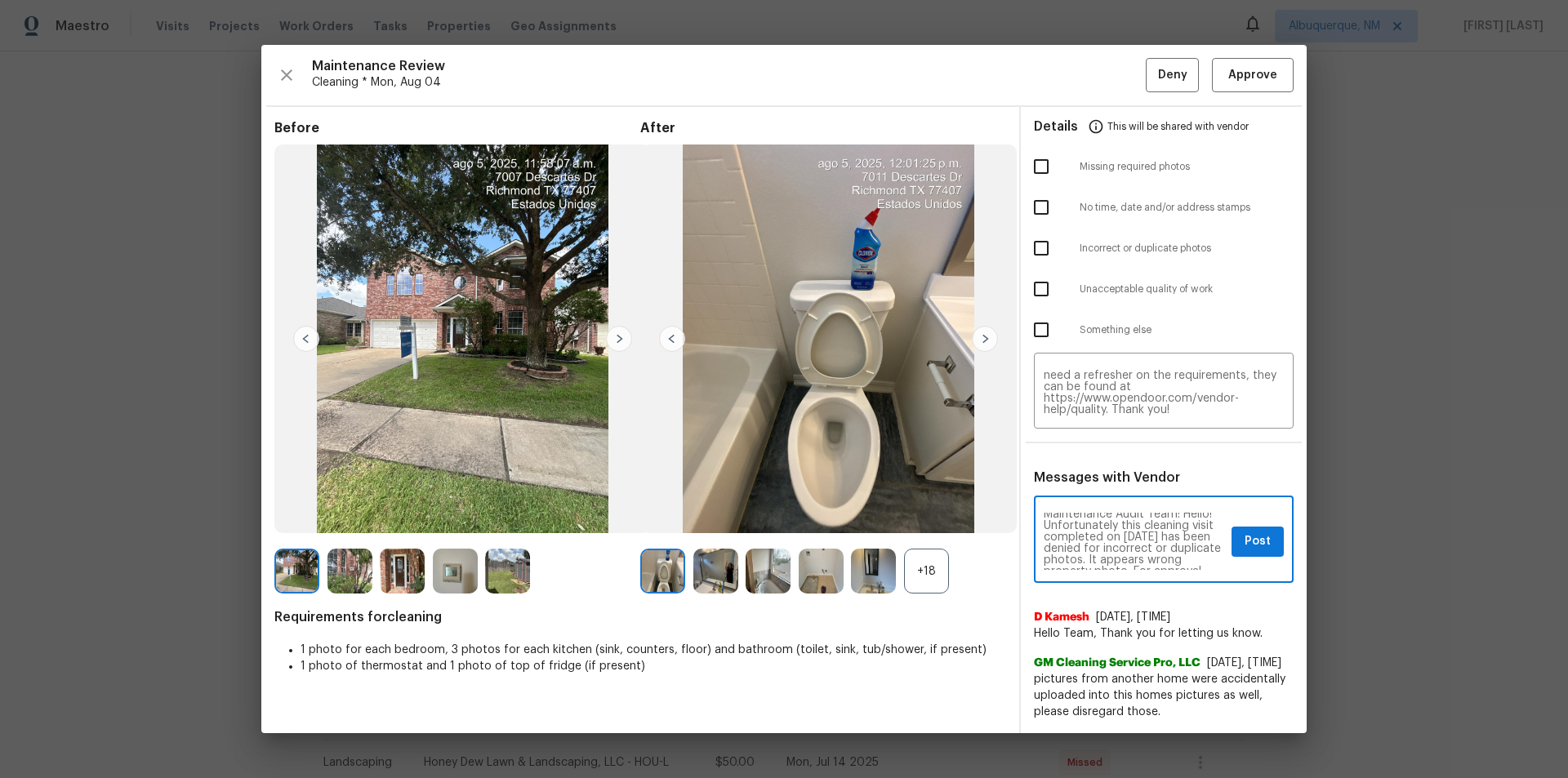 scroll, scrollTop: 0, scrollLeft: 0, axis: both 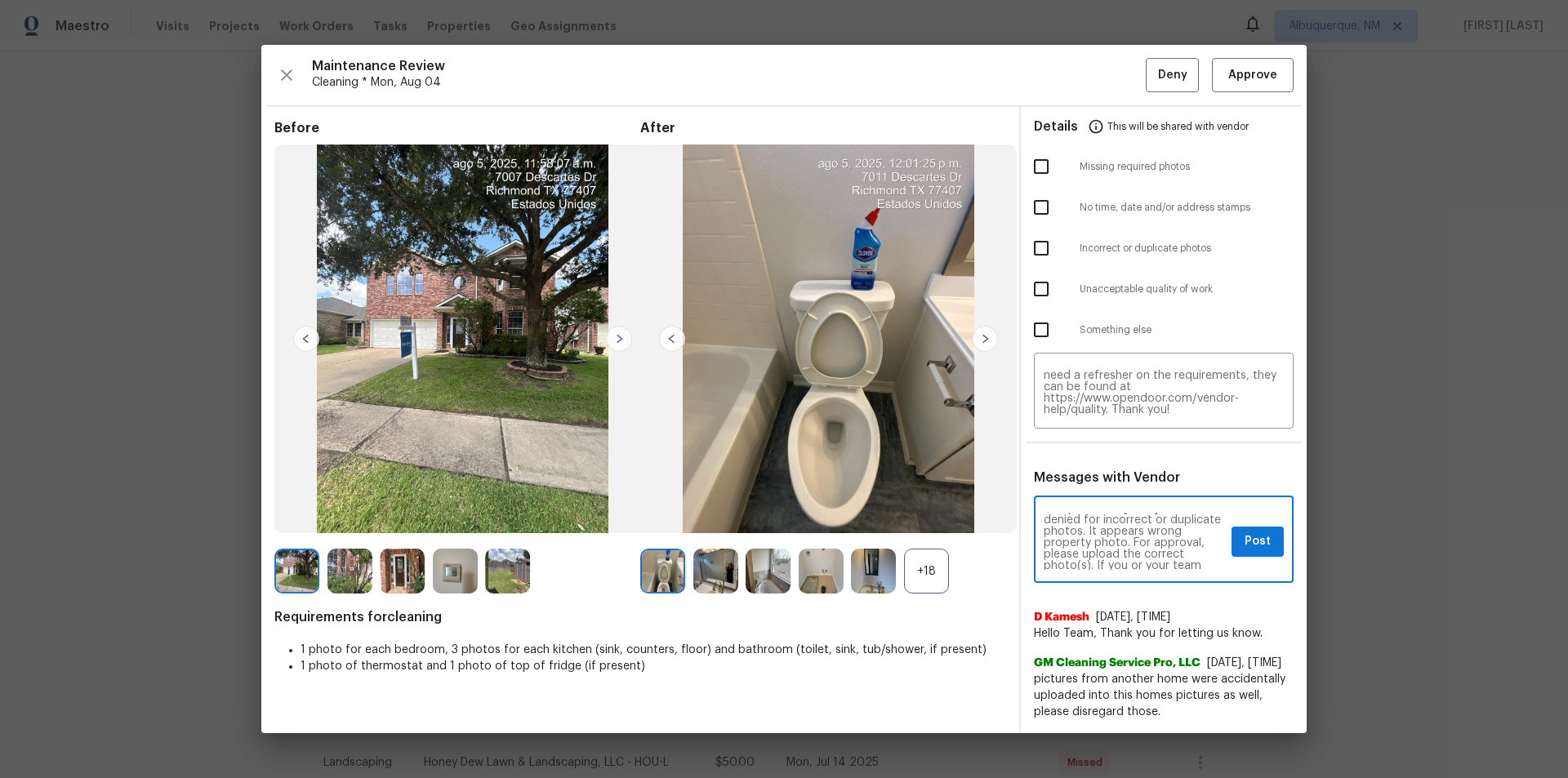 click on "Maintenance Audit Team: Hello! Unfortunately this cleaning visit completed on [DATE] has been denied for incorrect or duplicate photos. It appears wrong property photo. For approval, please upload the correct photo(s). If you or your team need a refresher on the requirements, they can be found at https://www.opendoor.com/vendor-help/quality. Thank you!" at bounding box center [1134, 541] 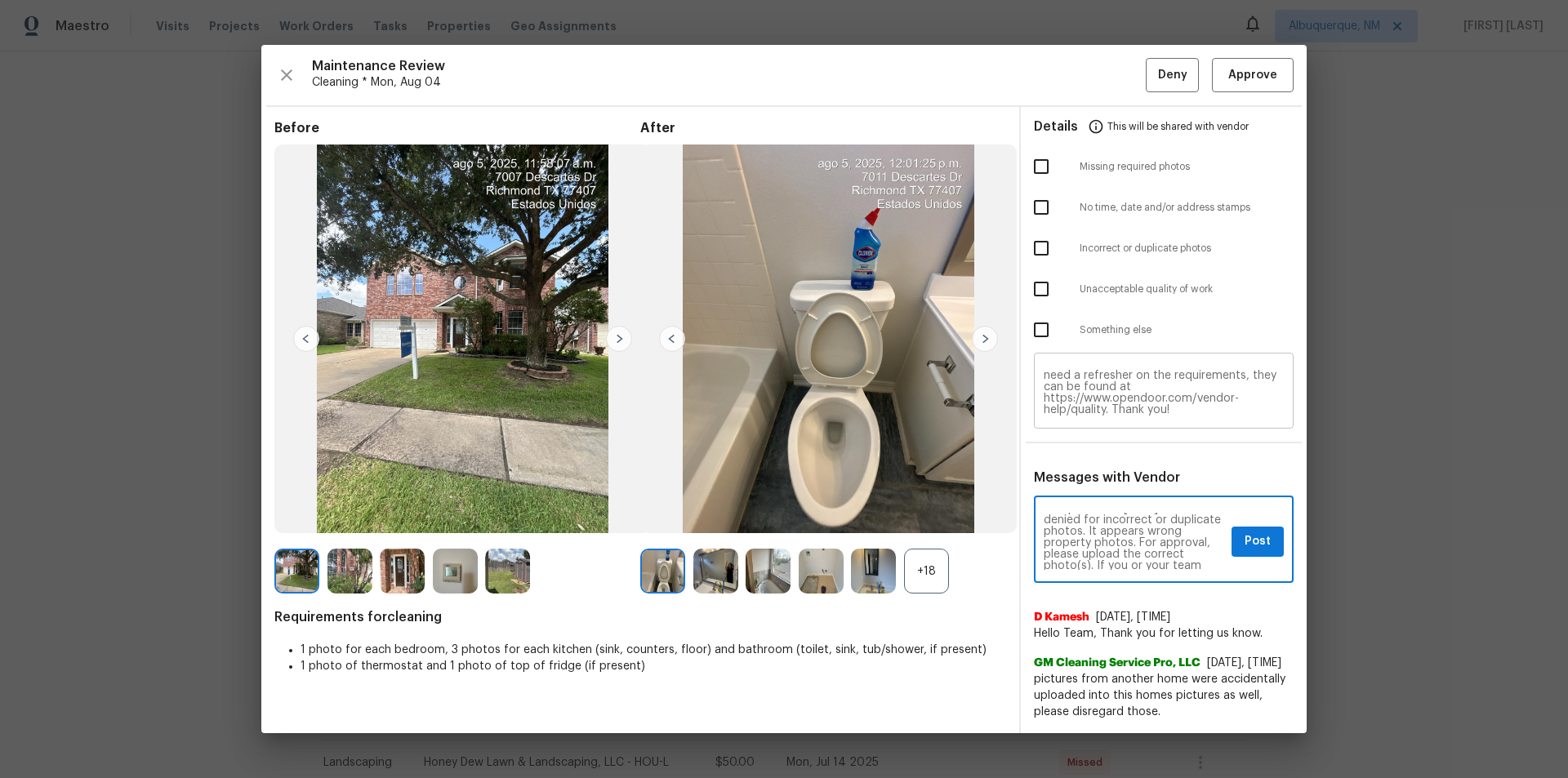 type on "Maintenance Audit Team: Hello! Unfortunately this cleaning visit completed on [DATE] has been denied for incorrect or duplicate photos. It appears wrong property photos. For approval, please upload the correct photo(s). If you or your team need a refresher on the requirements, they can be found at https://www.opendoor.com/vendor-help/quality. Thank you!" 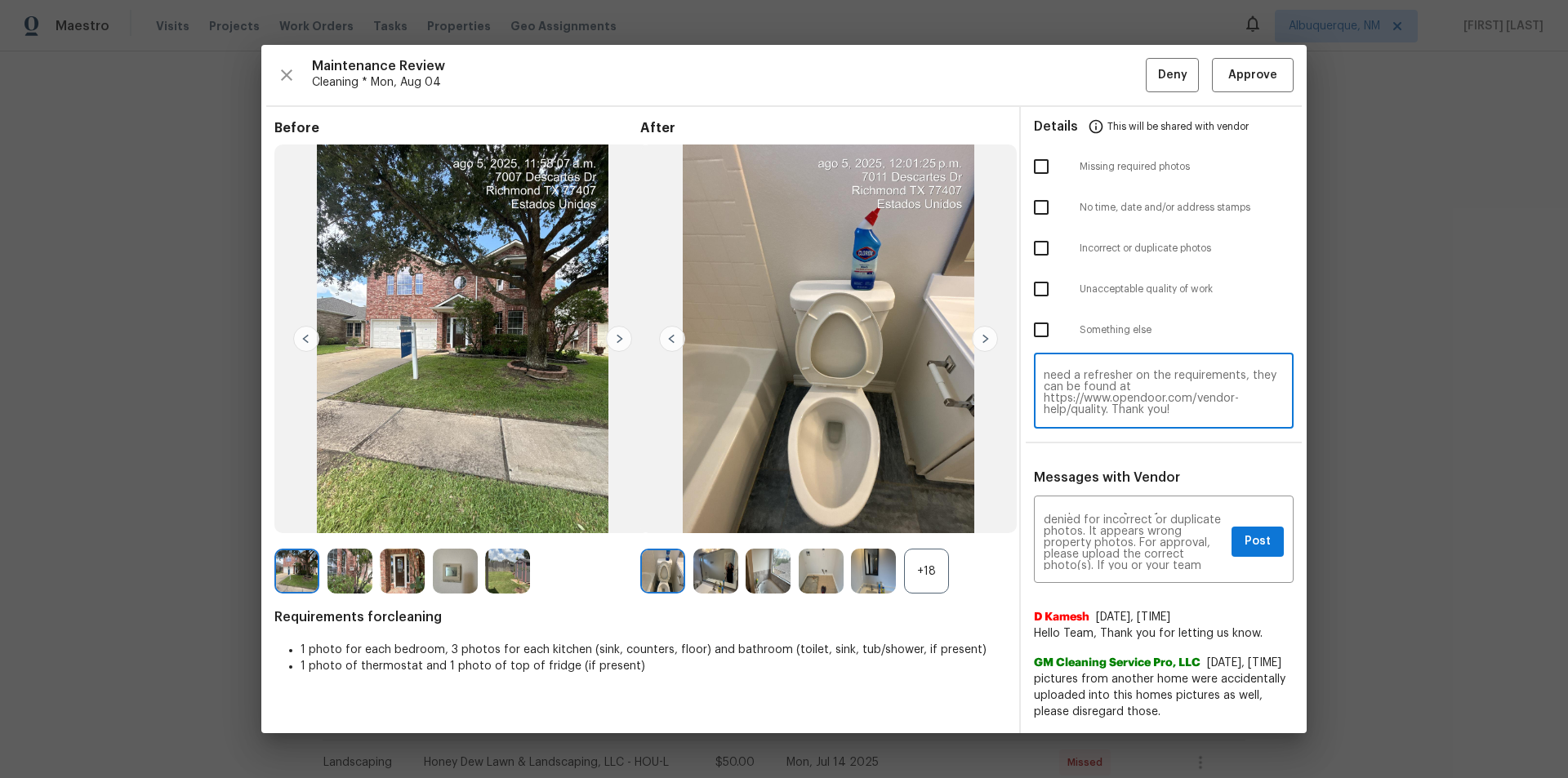 click on "Maintenance Audit Team: Hello! Unfortunately this cleaning visit completed on [DATE] has been denied for incorrect or duplicate photos. It appears wrong property photo. For approval, please upload the correct photo(s). If you or your team need a refresher on the requirements, they can be found at https://www.opendoor.com/vendor-help/quality. Thank you!" at bounding box center (1164, 393) 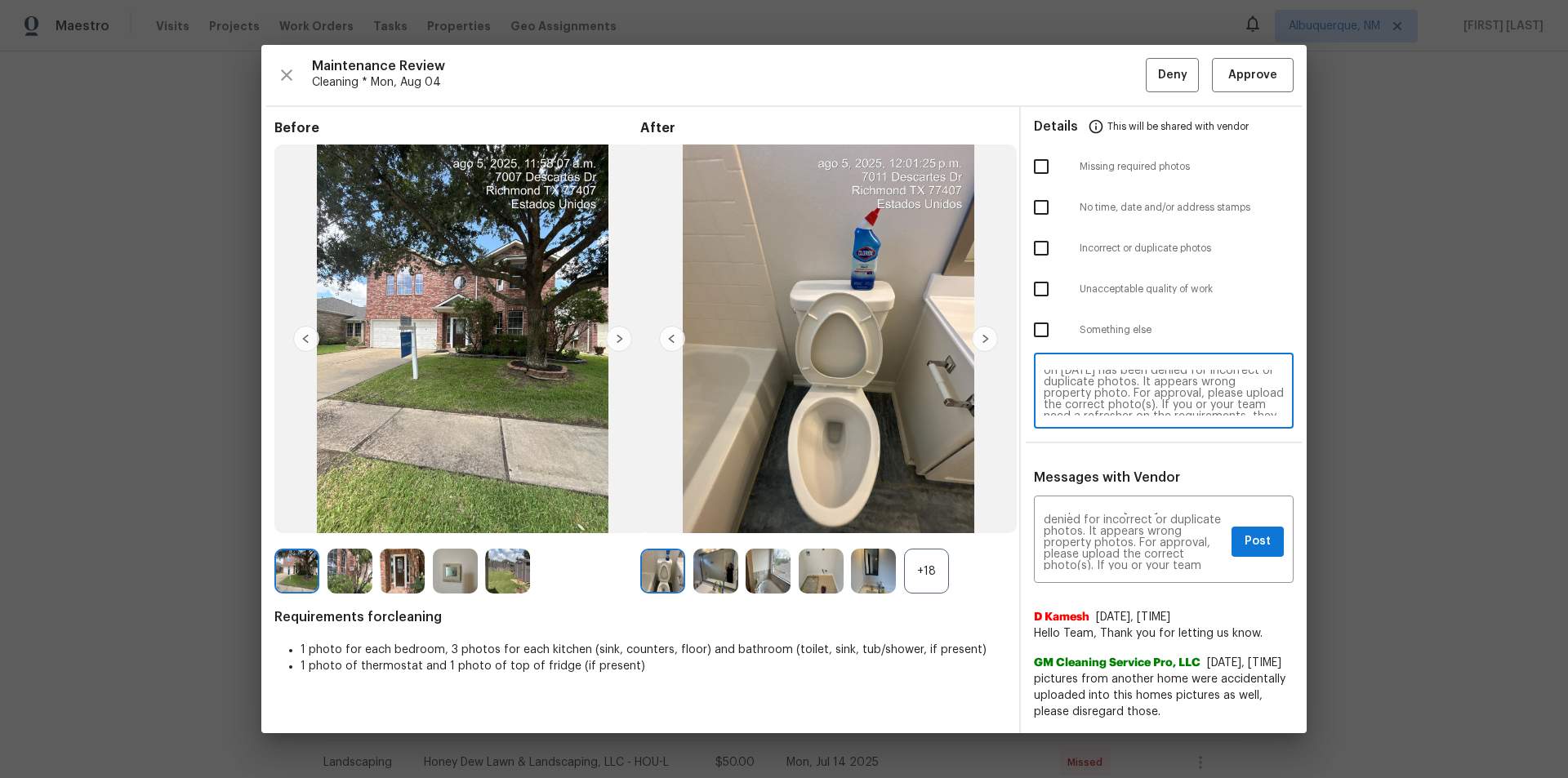 scroll, scrollTop: 0, scrollLeft: 0, axis: both 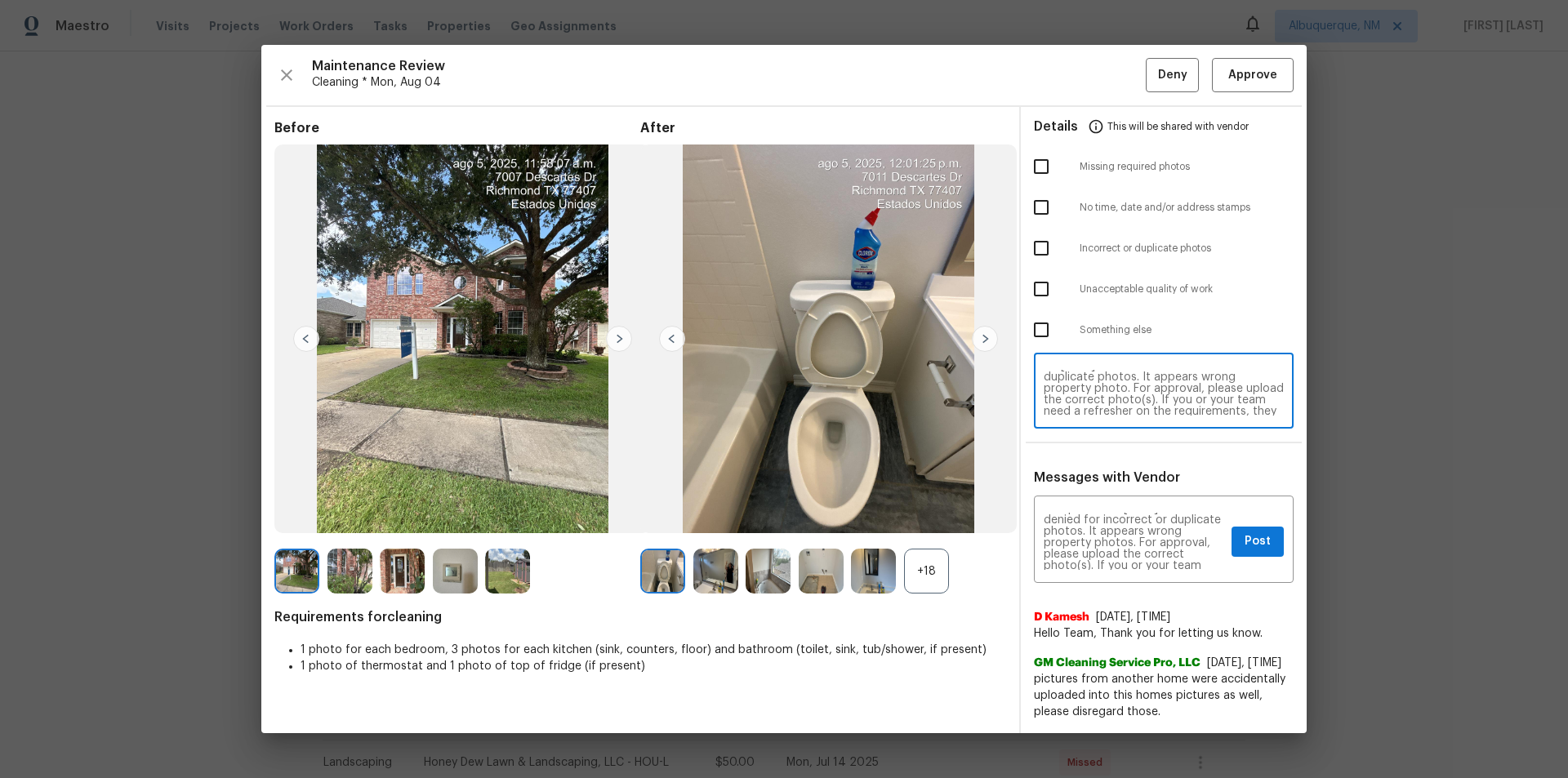 drag, startPoint x: 1215, startPoint y: 385, endPoint x: 1227, endPoint y: 393, distance: 14.422205 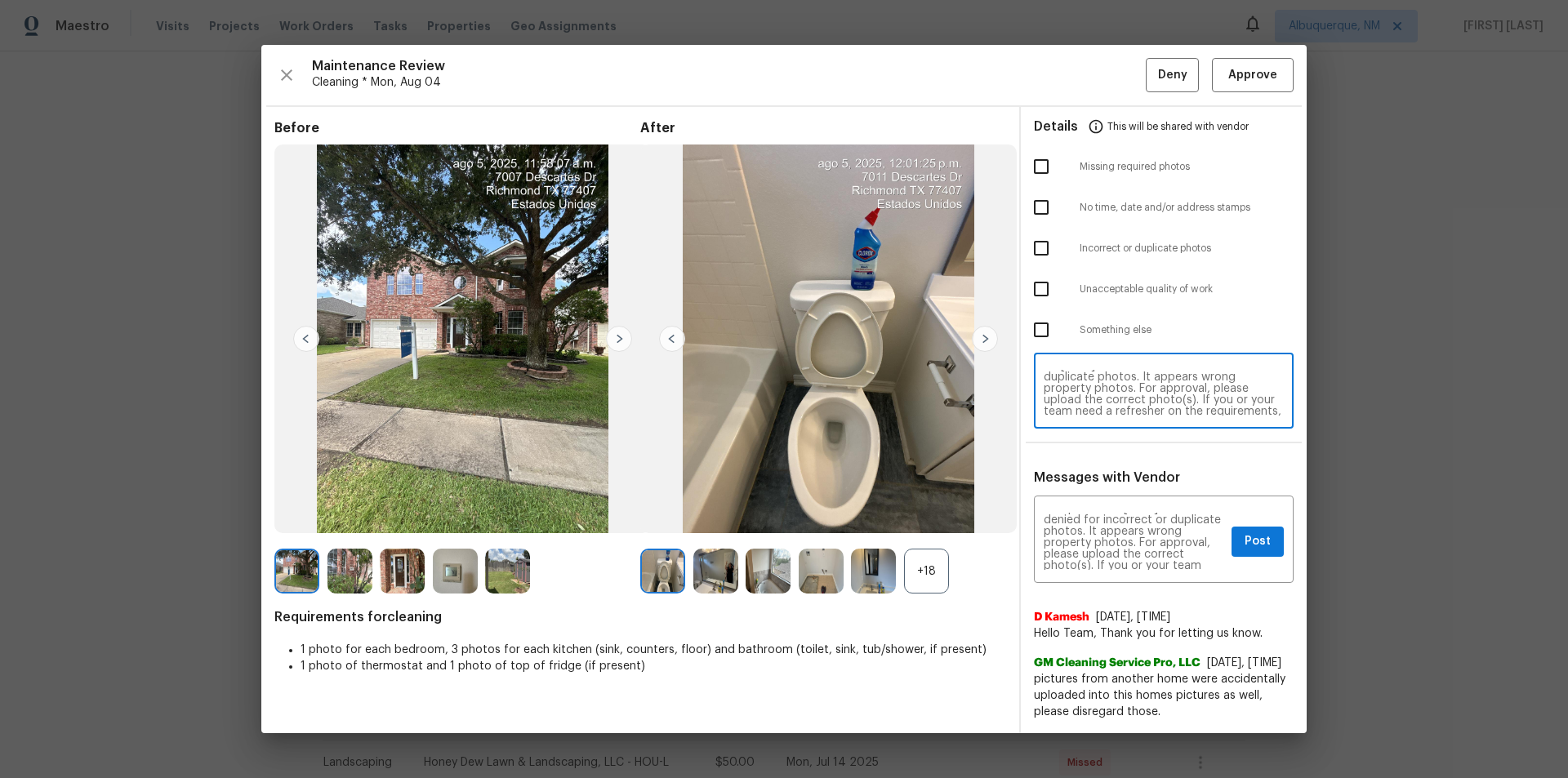 type on "Maintenance Audit Team: Hello! Unfortunately this cleaning visit completed on [DATE] has been denied for incorrect or duplicate photos. It appears wrong property photos. For approval, please upload the correct photo(s). If you or your team need a refresher on the requirements, they can be found at https://www.opendoor.com/vendor-help/quality. Thank you!" 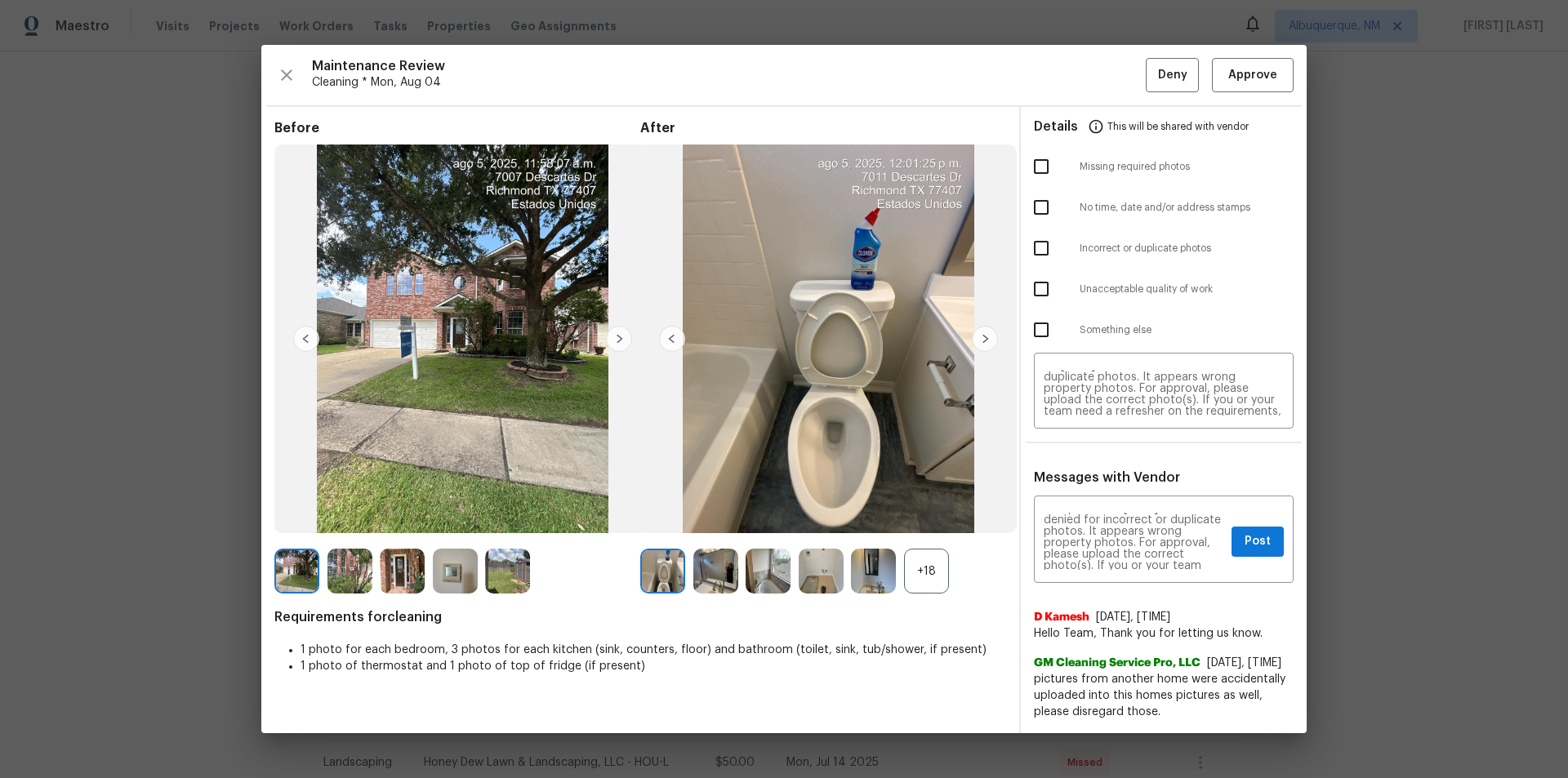drag, startPoint x: 1049, startPoint y: 163, endPoint x: 1068, endPoint y: 189, distance: 32.20248 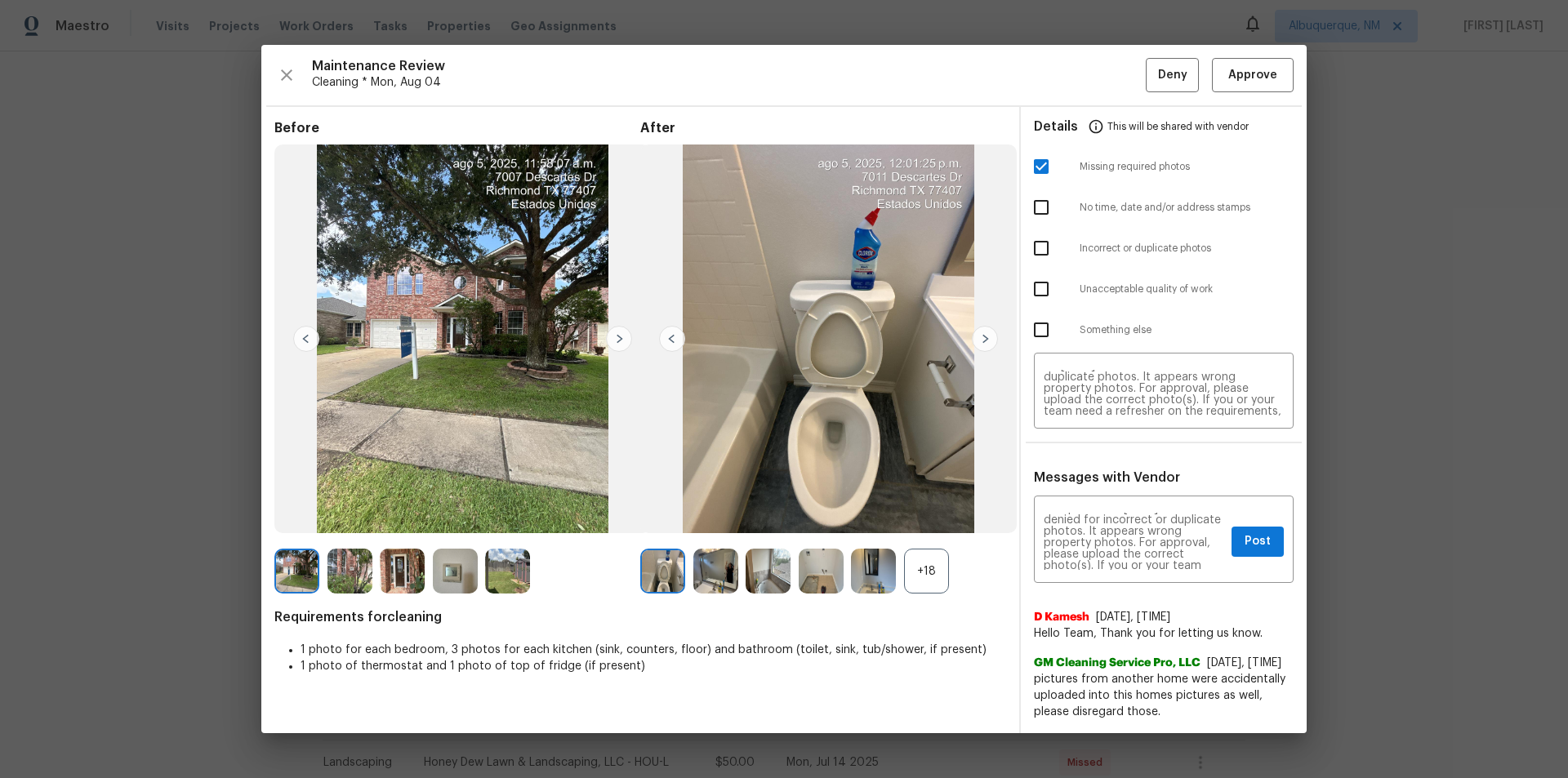 click at bounding box center [1041, 167] 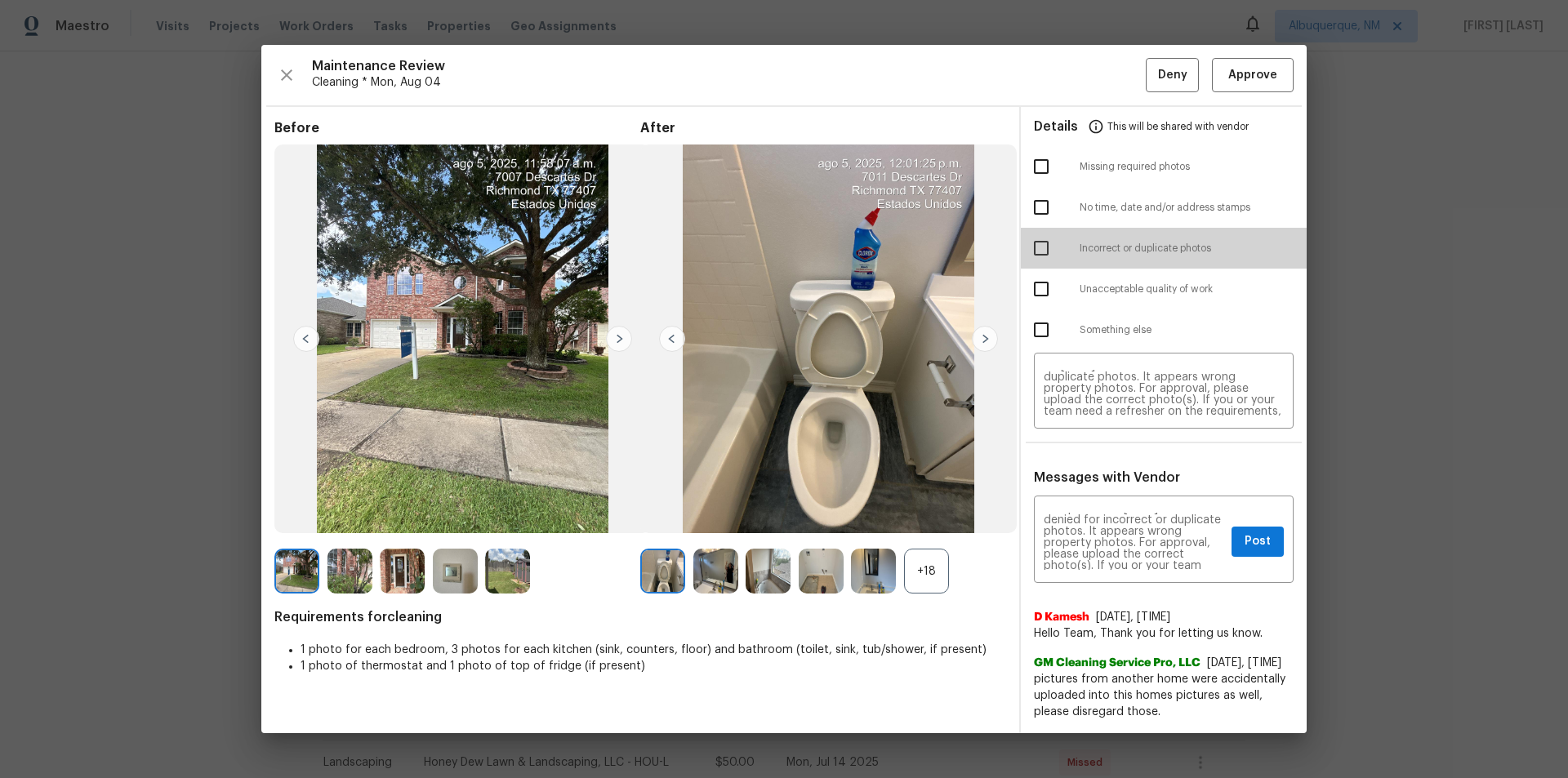 drag, startPoint x: 1041, startPoint y: 243, endPoint x: 1281, endPoint y: 465, distance: 326.93119 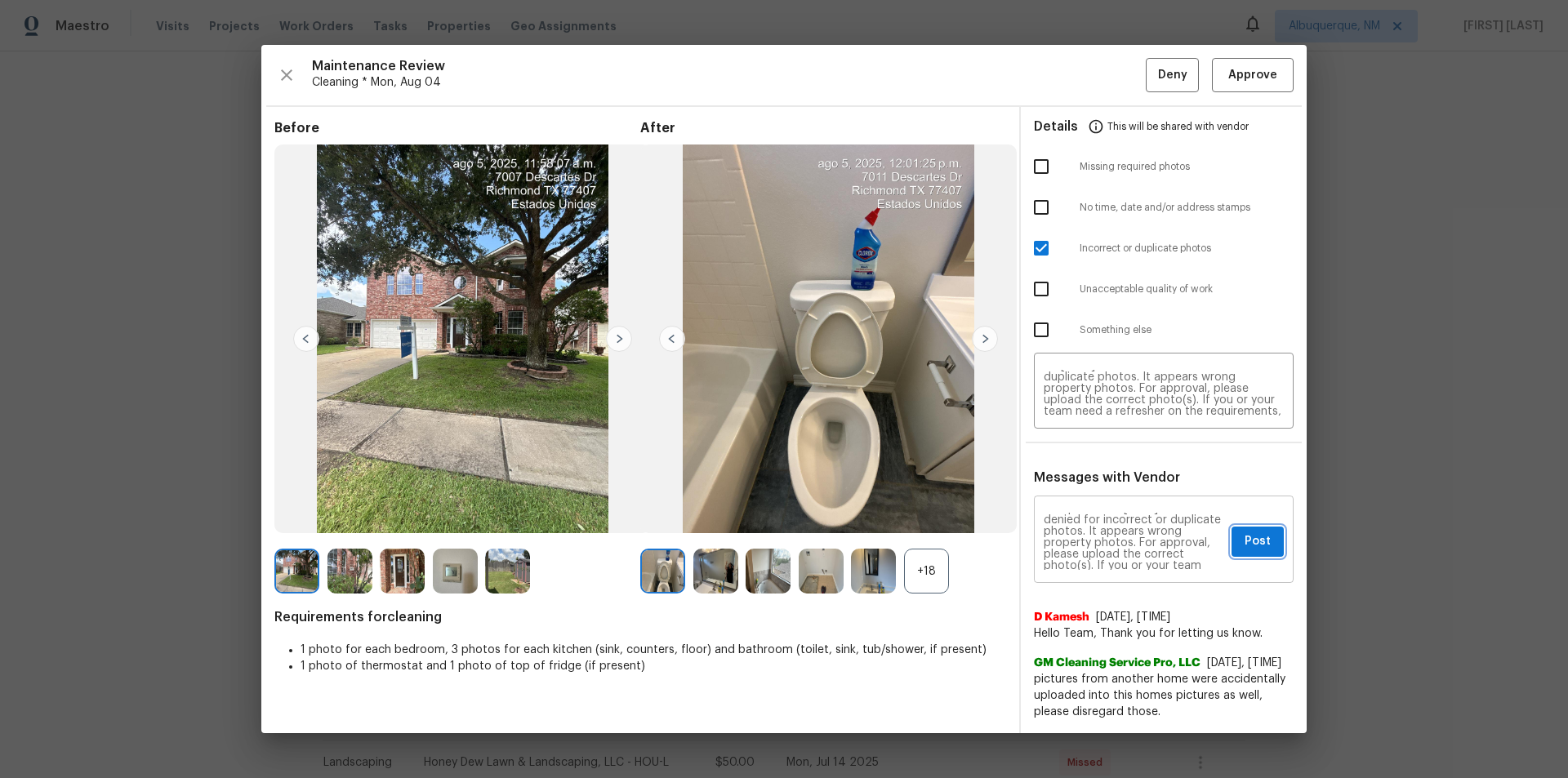 click on "Post" at bounding box center (1258, 541) 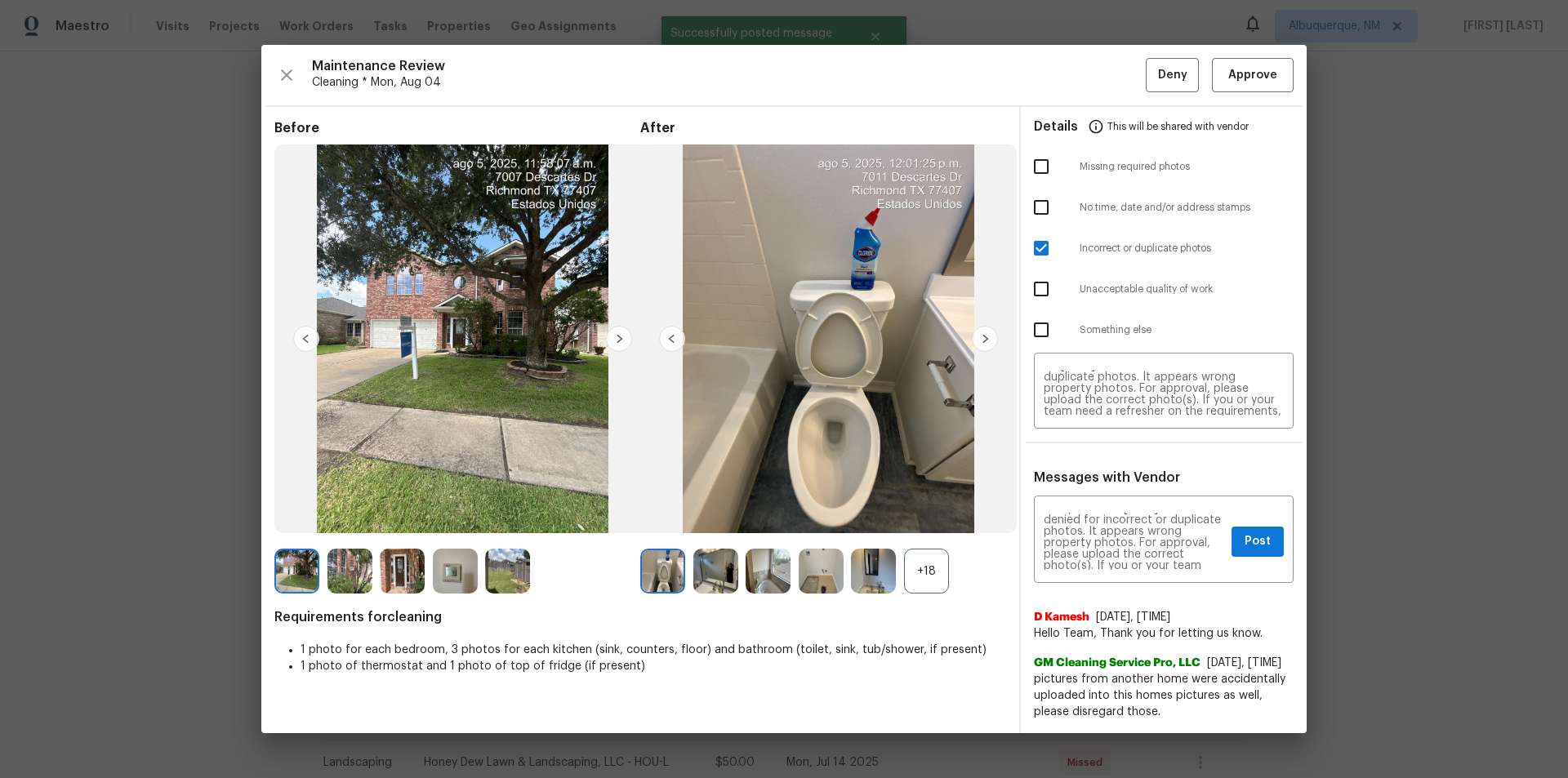 type 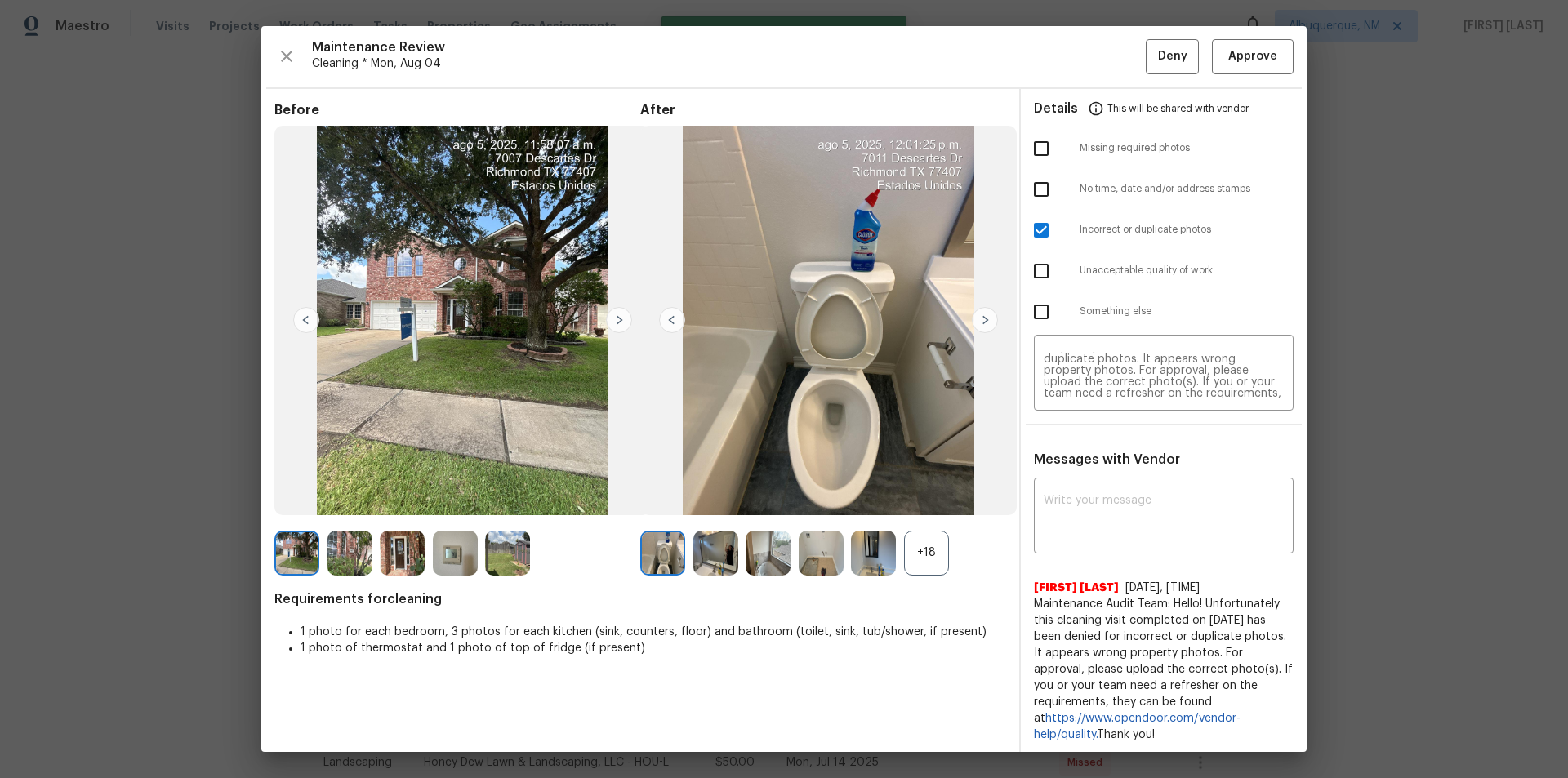 scroll, scrollTop: 0, scrollLeft: 0, axis: both 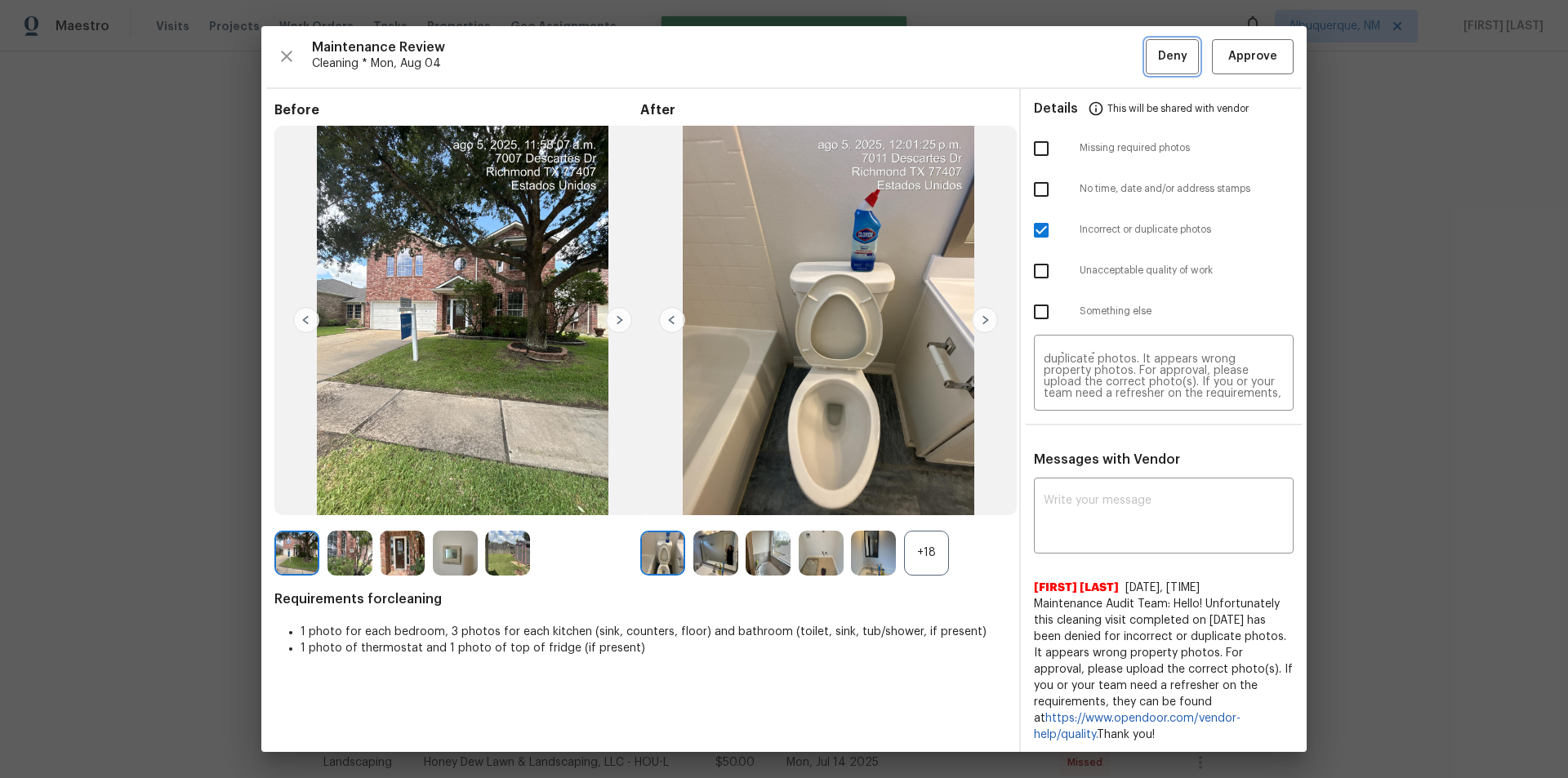 click on "Deny" at bounding box center [1173, 56] 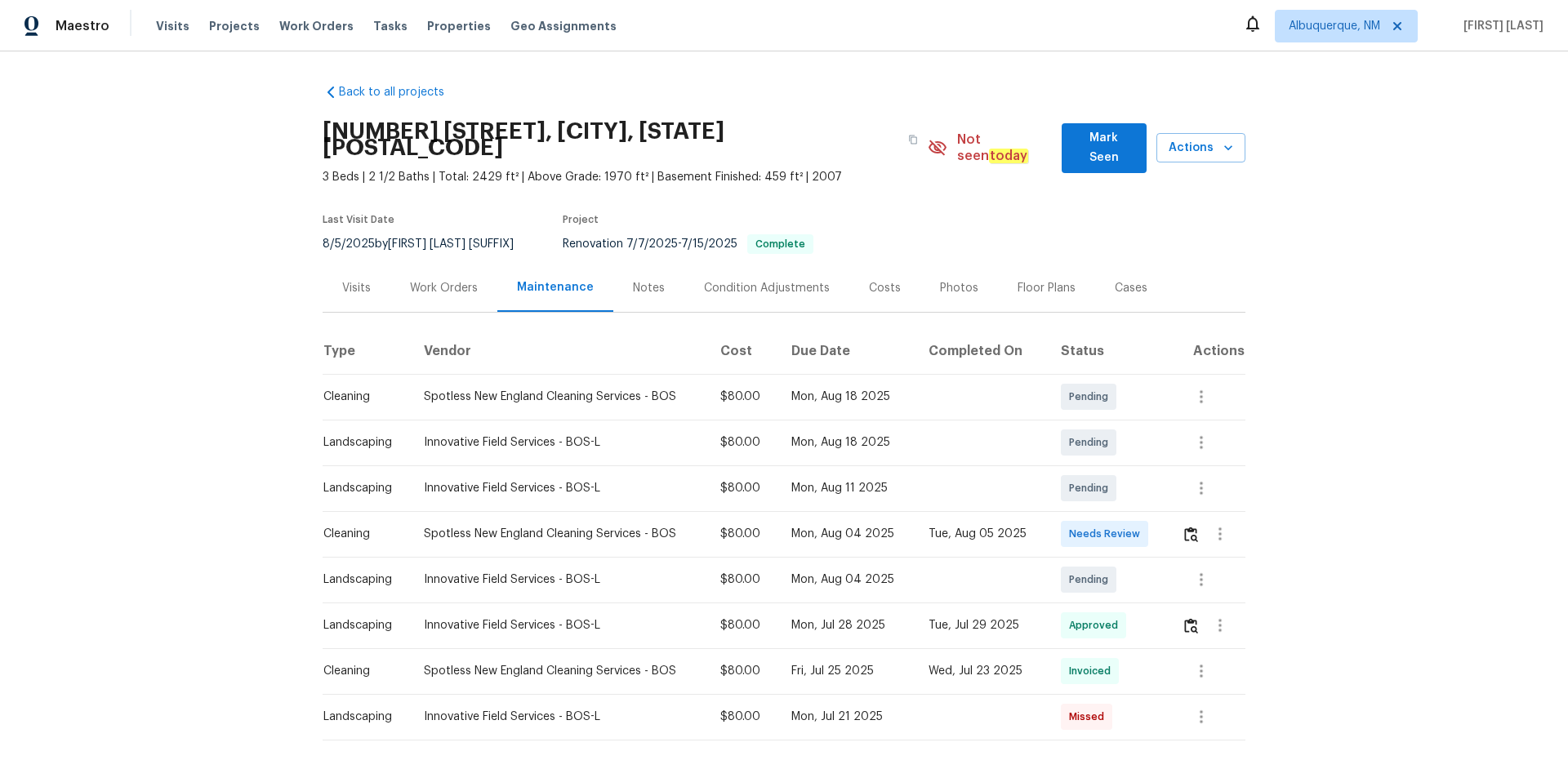 scroll, scrollTop: 0, scrollLeft: 0, axis: both 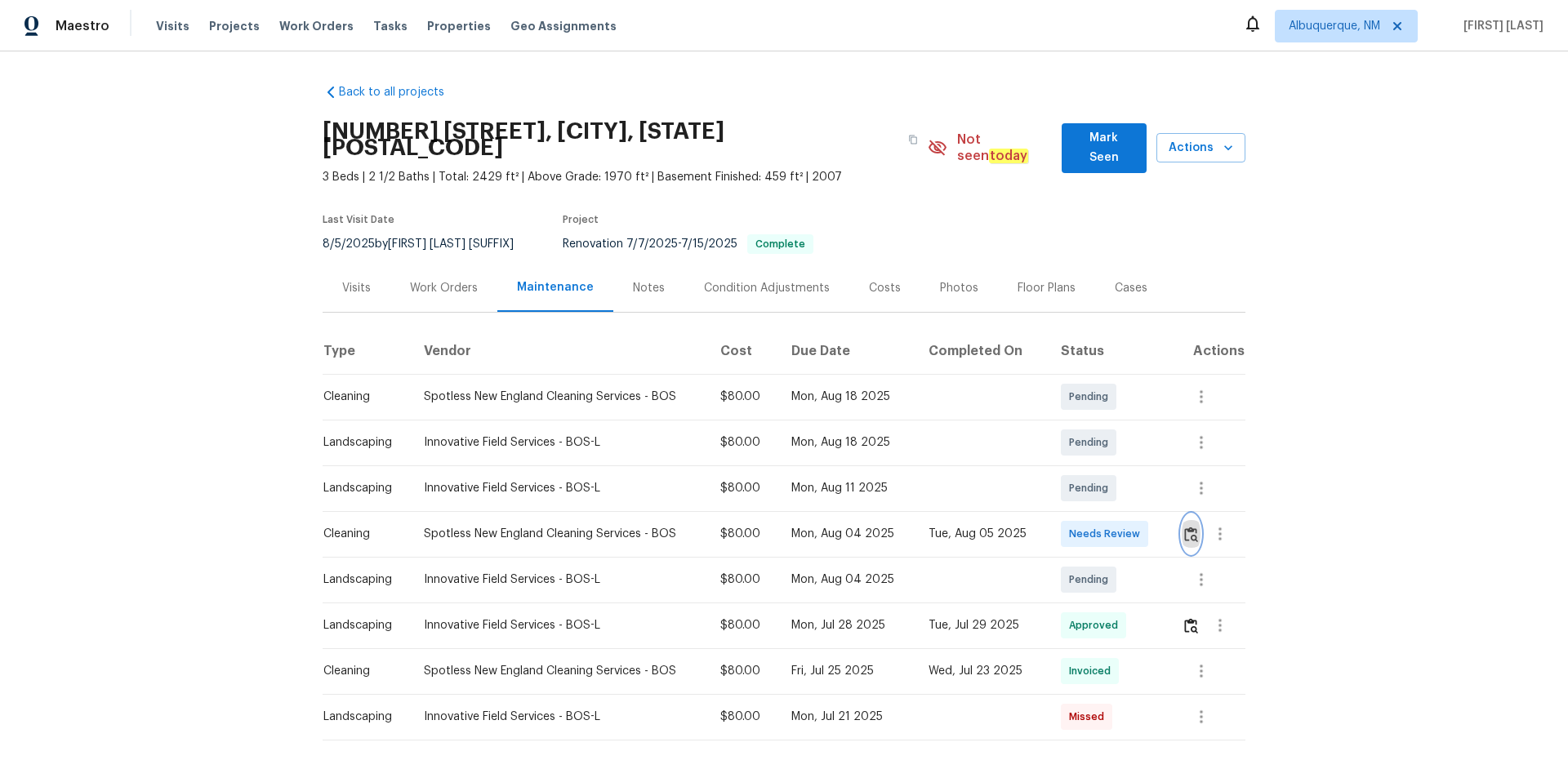 click at bounding box center (1191, 534) 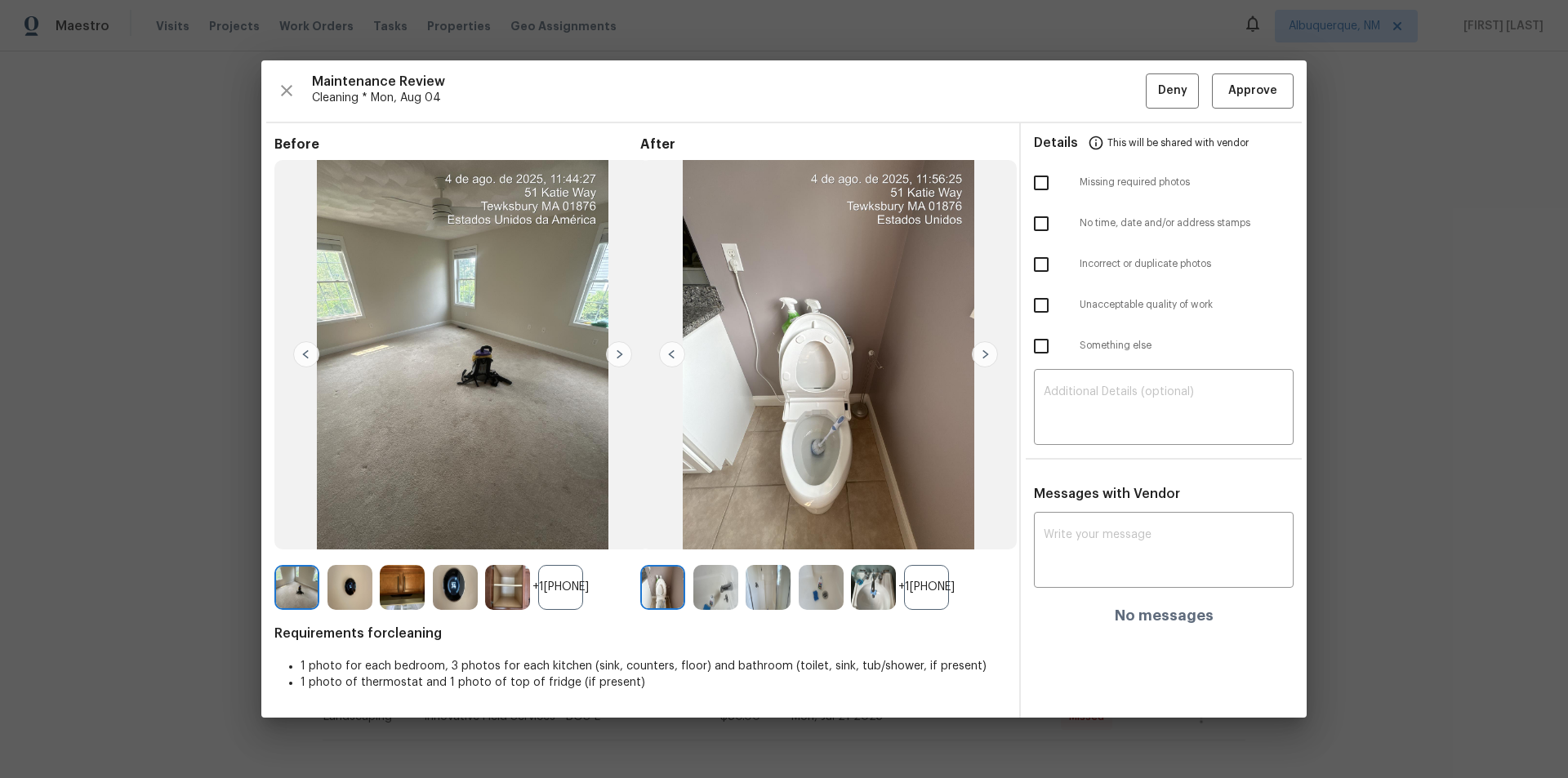 click on "Maintenance Review Cleaning * Mon, Aug 04 Deny Approve Before  +124 After  +124 Requirements for  cleaning 1 photo for each bedroom, 3 photos for each kitchen (sink, counters, floor) and bathroom (toilet, sink, tub/shower, if present) 1 photo of thermostat and 1 photo of top of fridge (if present) Details This will be shared with vendor Missing required photos No time, date and/or address stamps Incorrect or duplicate photos Unacceptable quality of work Something else ​   Messages with Vendor   x ​ No messages" at bounding box center [784, 389] 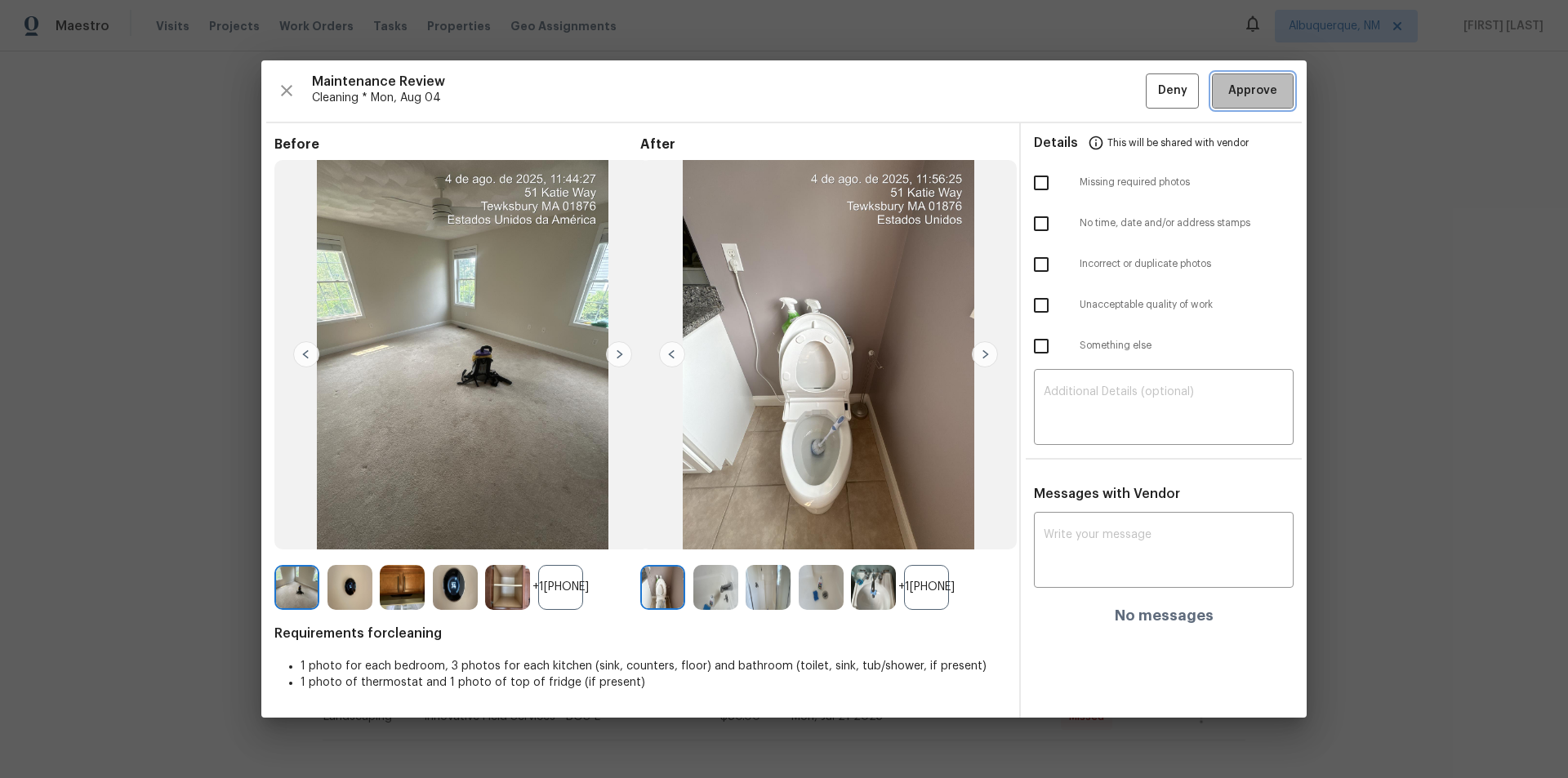 click on "Approve" at bounding box center (1253, 91) 